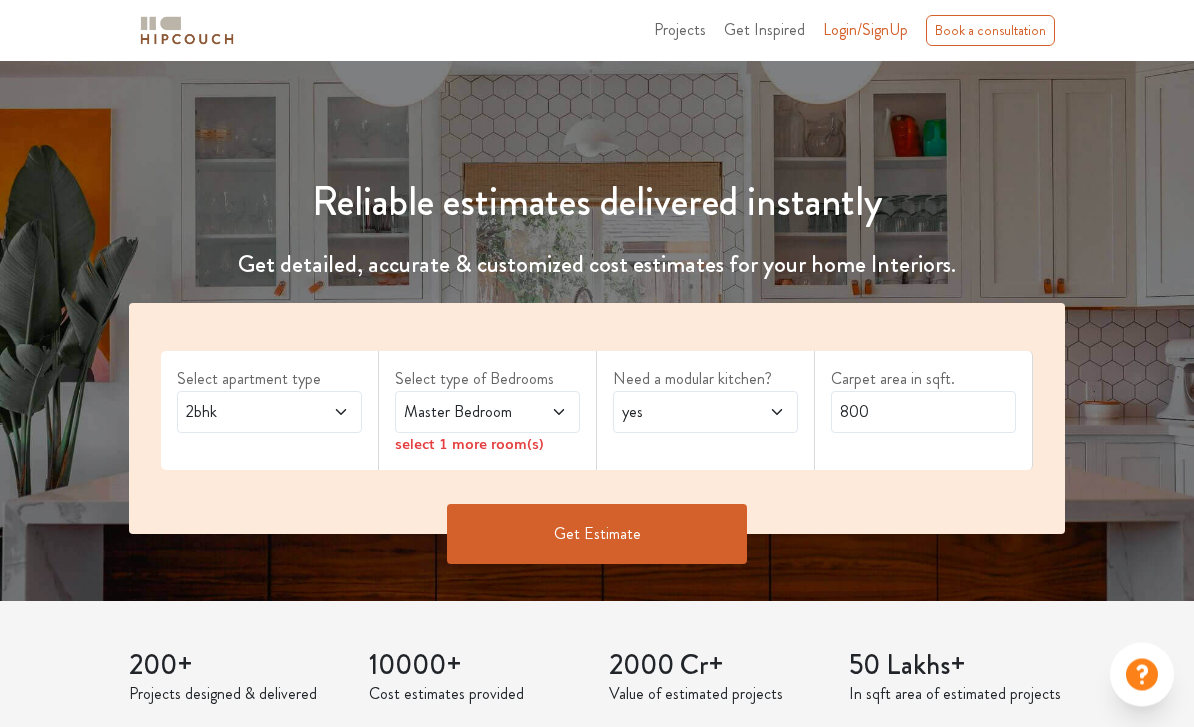 scroll, scrollTop: 127, scrollLeft: 0, axis: vertical 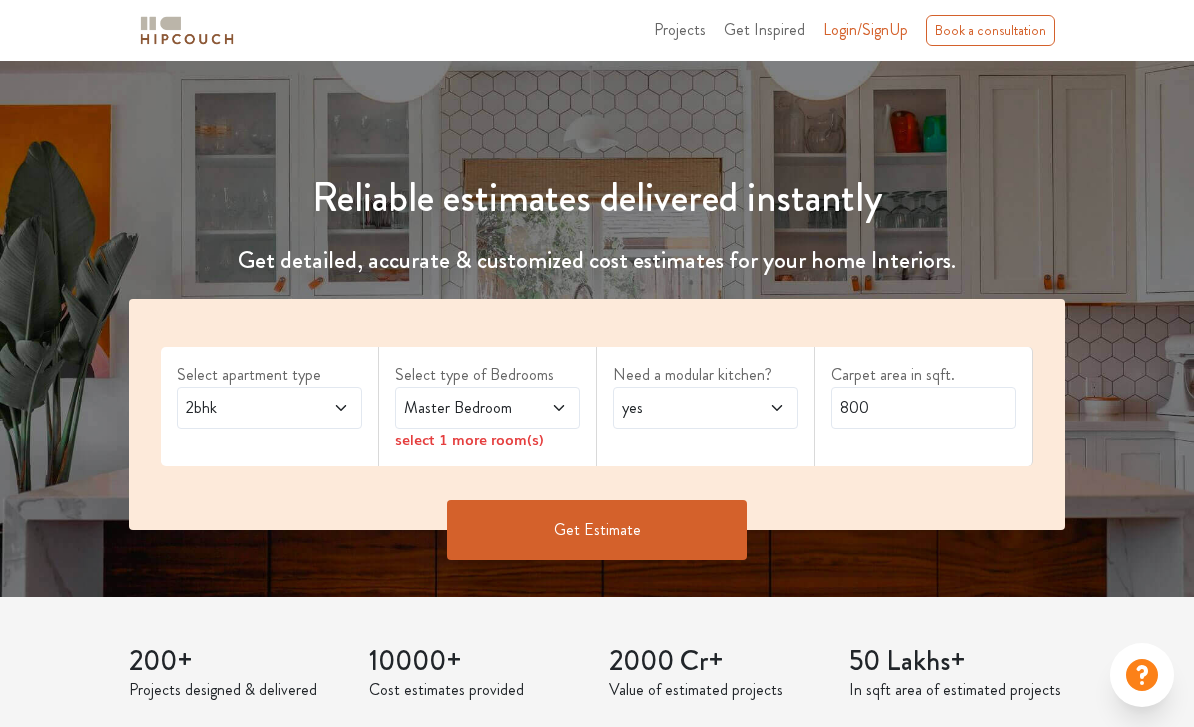 click at bounding box center [328, 408] 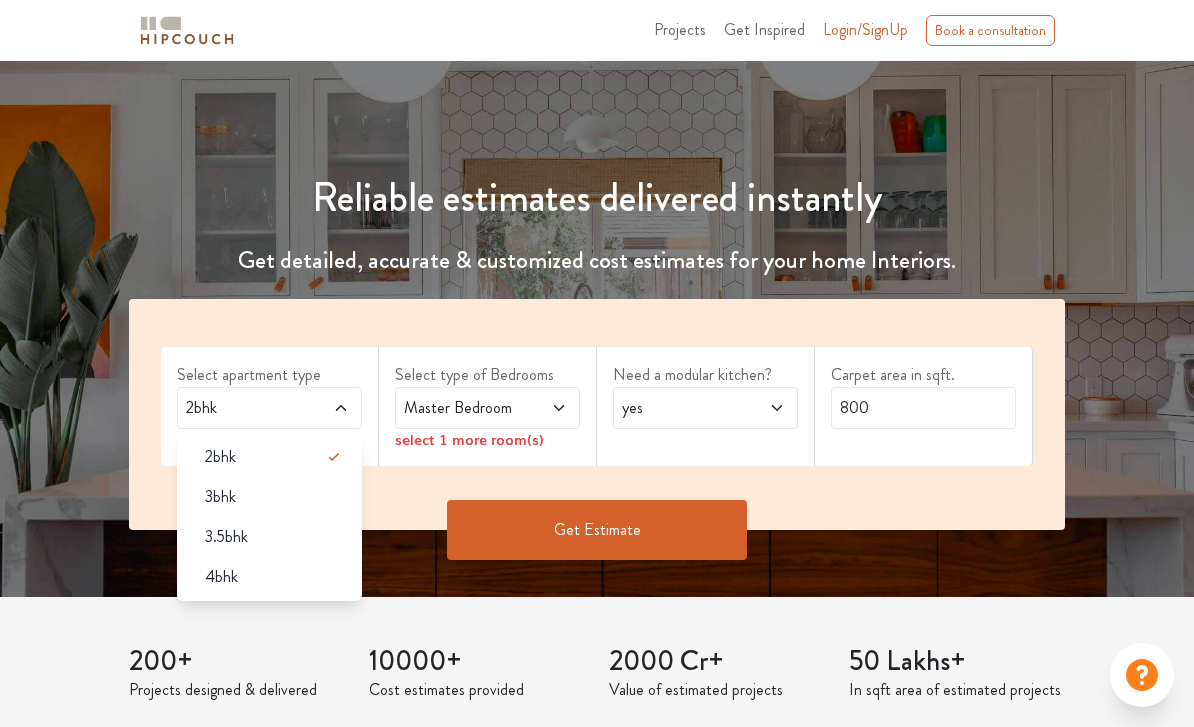 click on "3bhk" at bounding box center (269, 497) 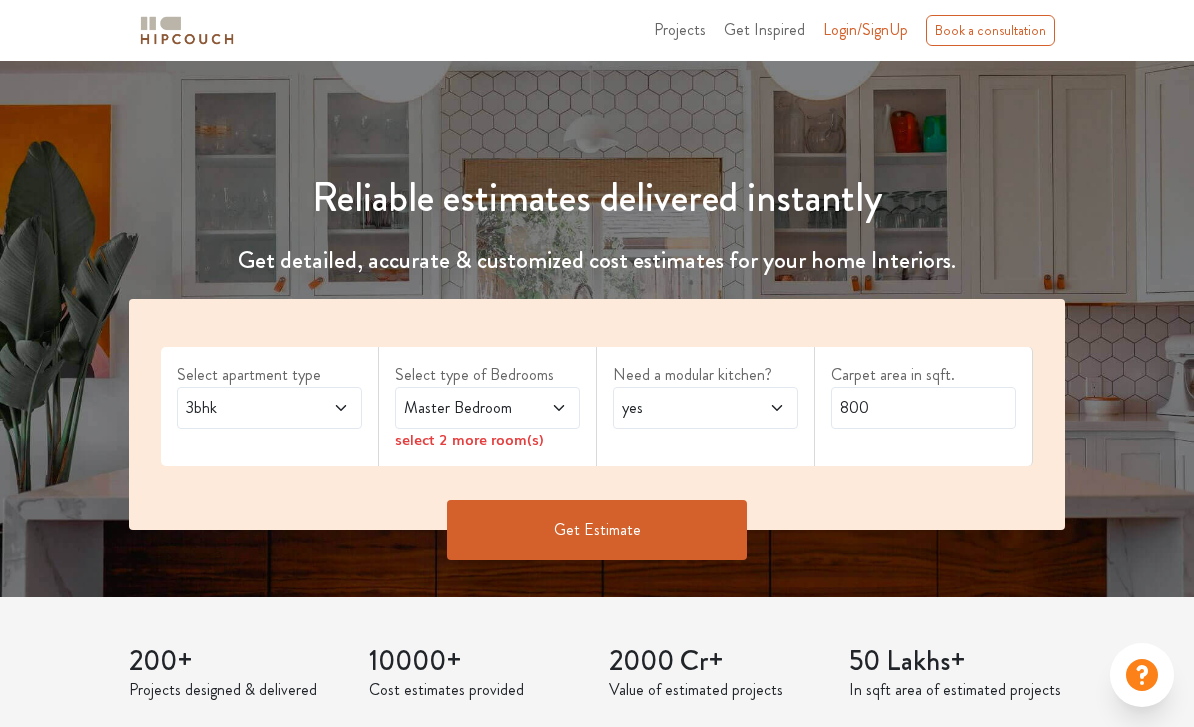 click at bounding box center (546, 408) 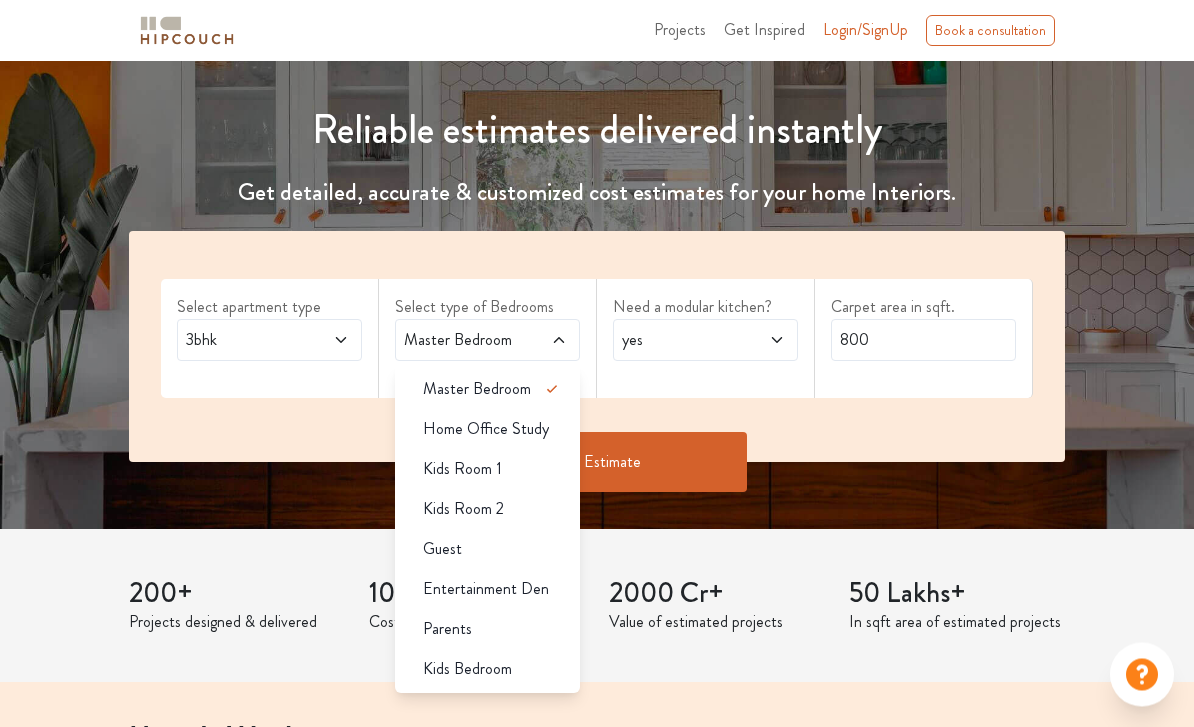 scroll, scrollTop: 195, scrollLeft: 0, axis: vertical 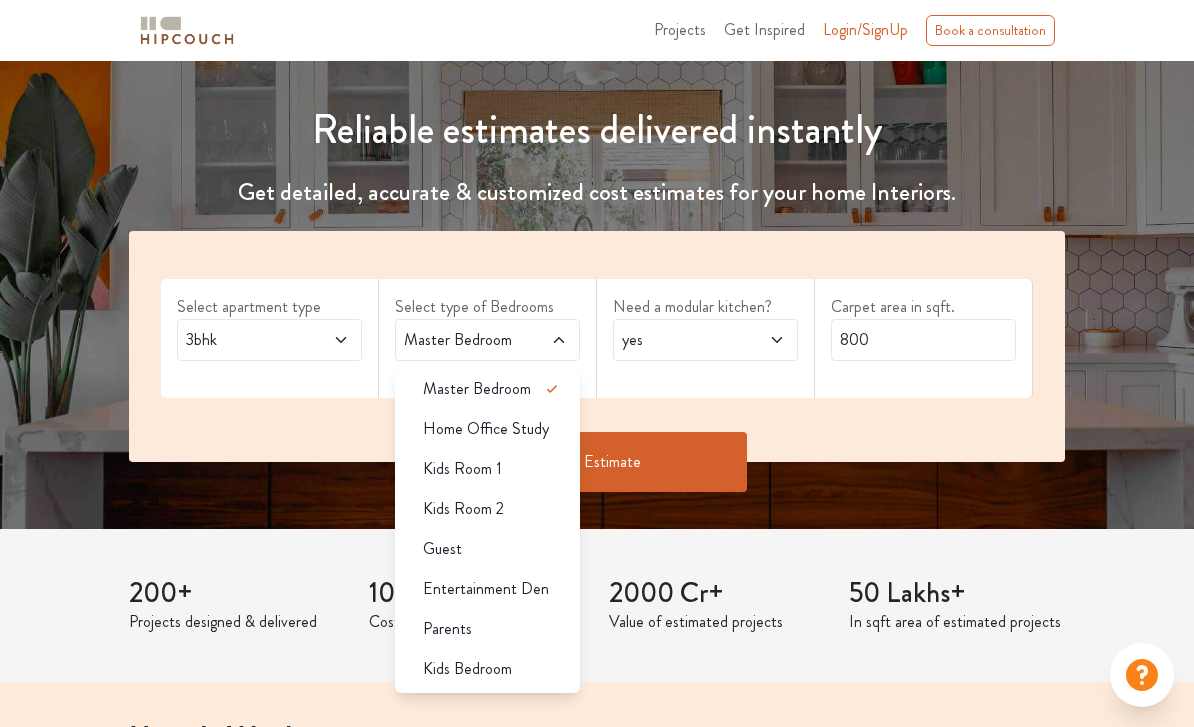 click on "Master Bedroom" at bounding box center [487, 340] 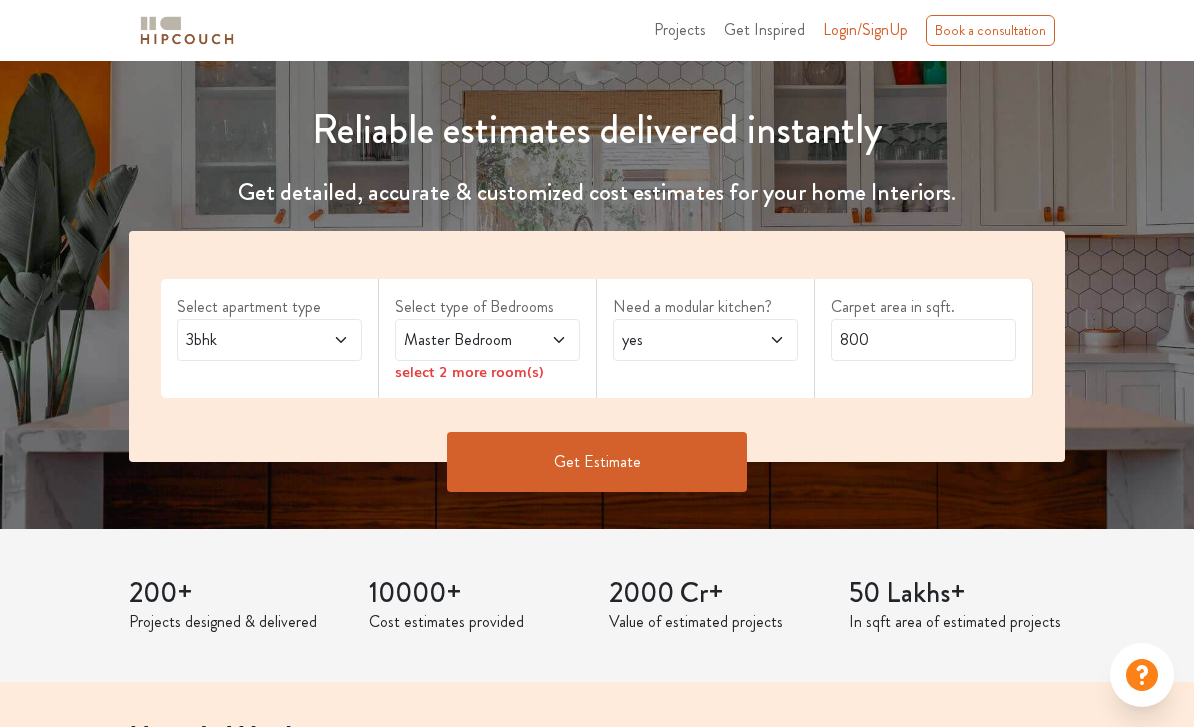 click at bounding box center (546, 340) 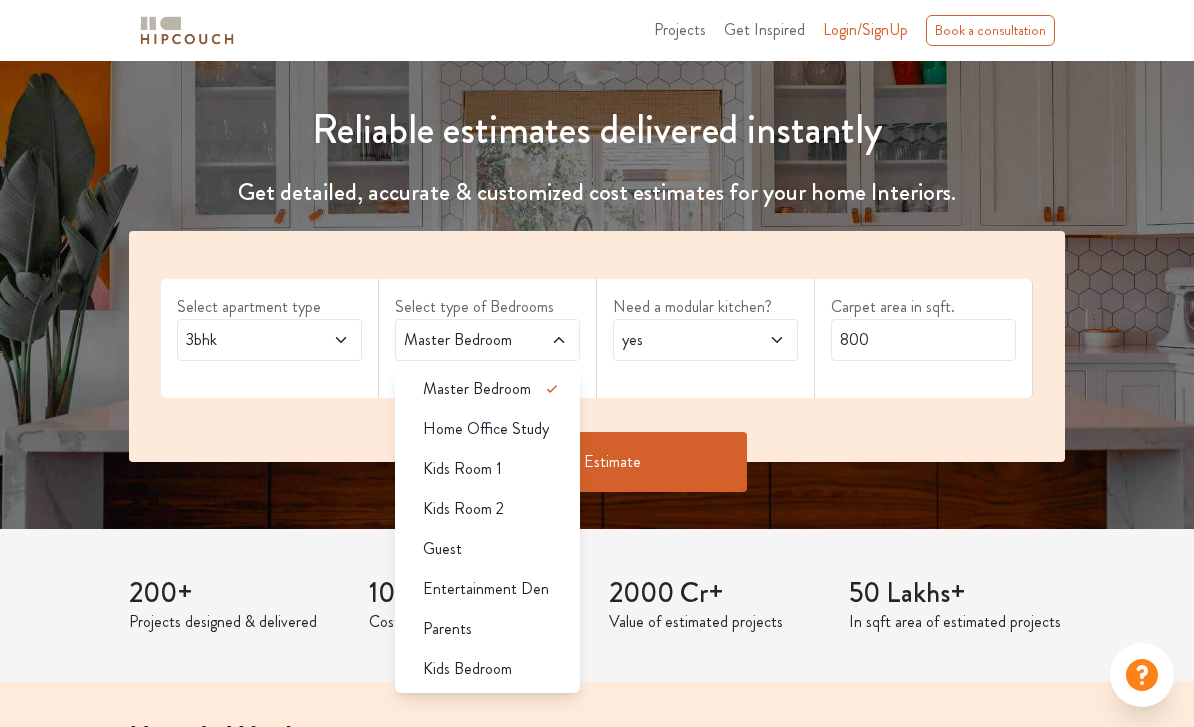 click on "Kids Room 1" at bounding box center (493, 469) 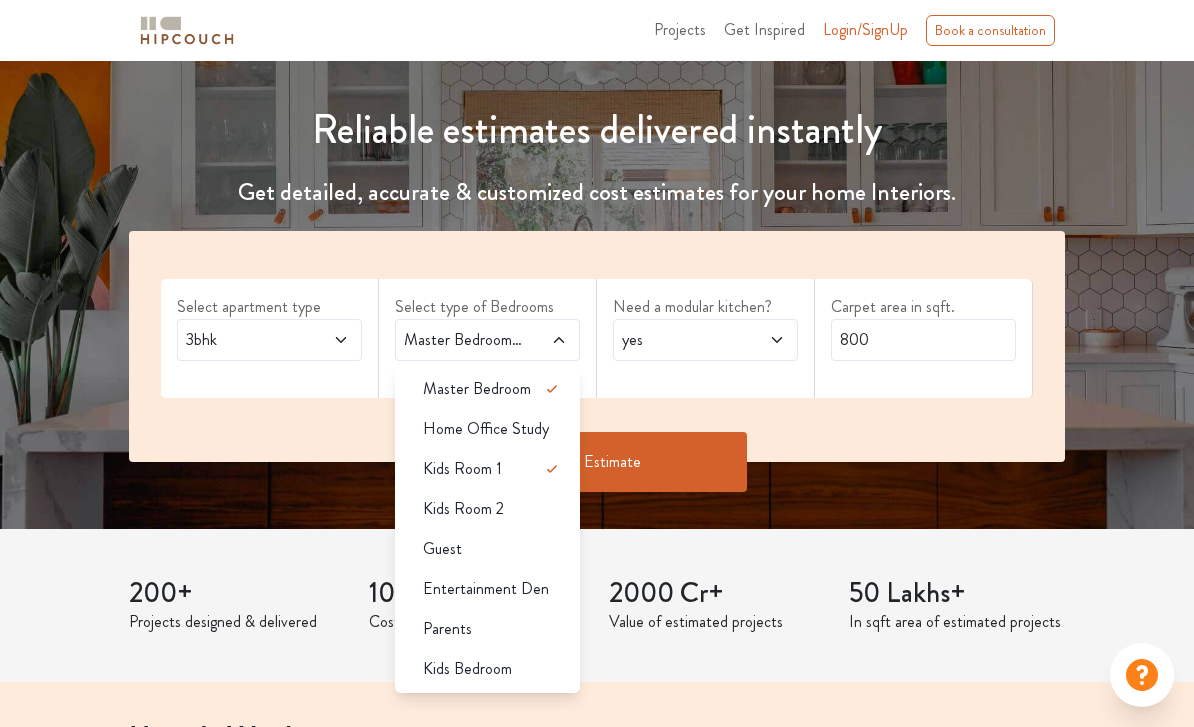 click on "Guest" at bounding box center [493, 549] 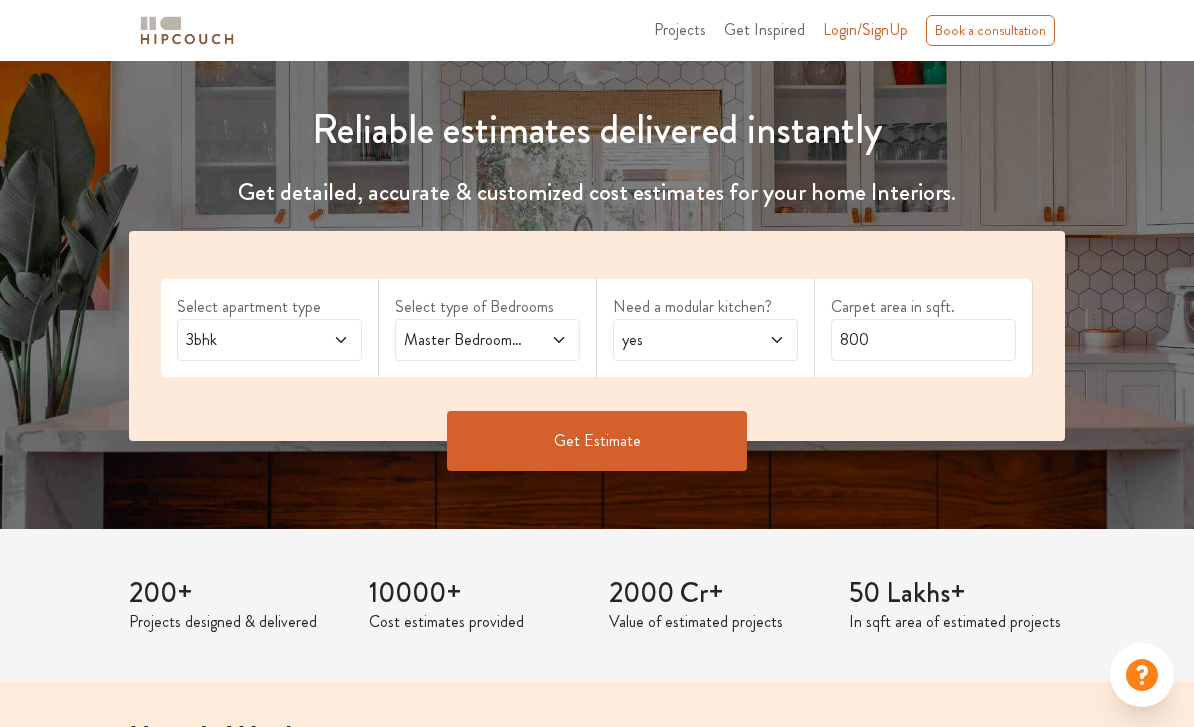 click on "Master Bedroom,Kids Room 1,Guest" at bounding box center [487, 340] 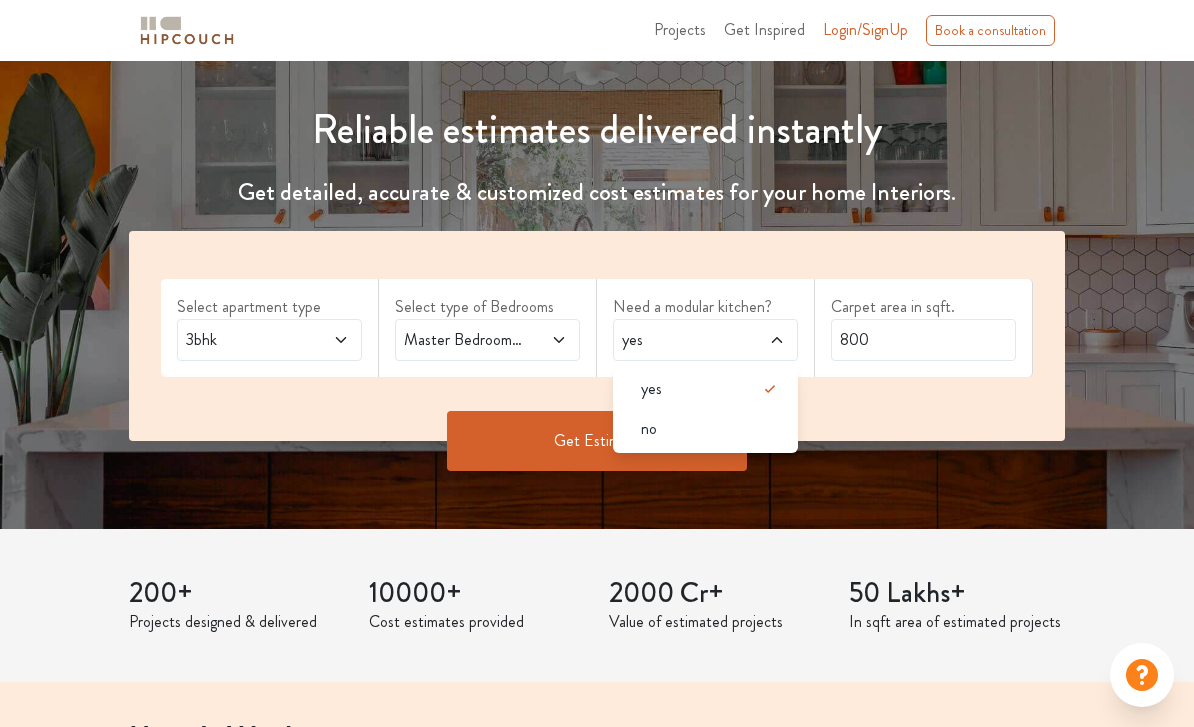 click on "Select apartment type 3bhk Select type of Bedrooms Master Bedroom,Kids Room 1,Guest Need a modular kitchen? yes yes no Carpet area in sqft. 800" at bounding box center [597, 336] 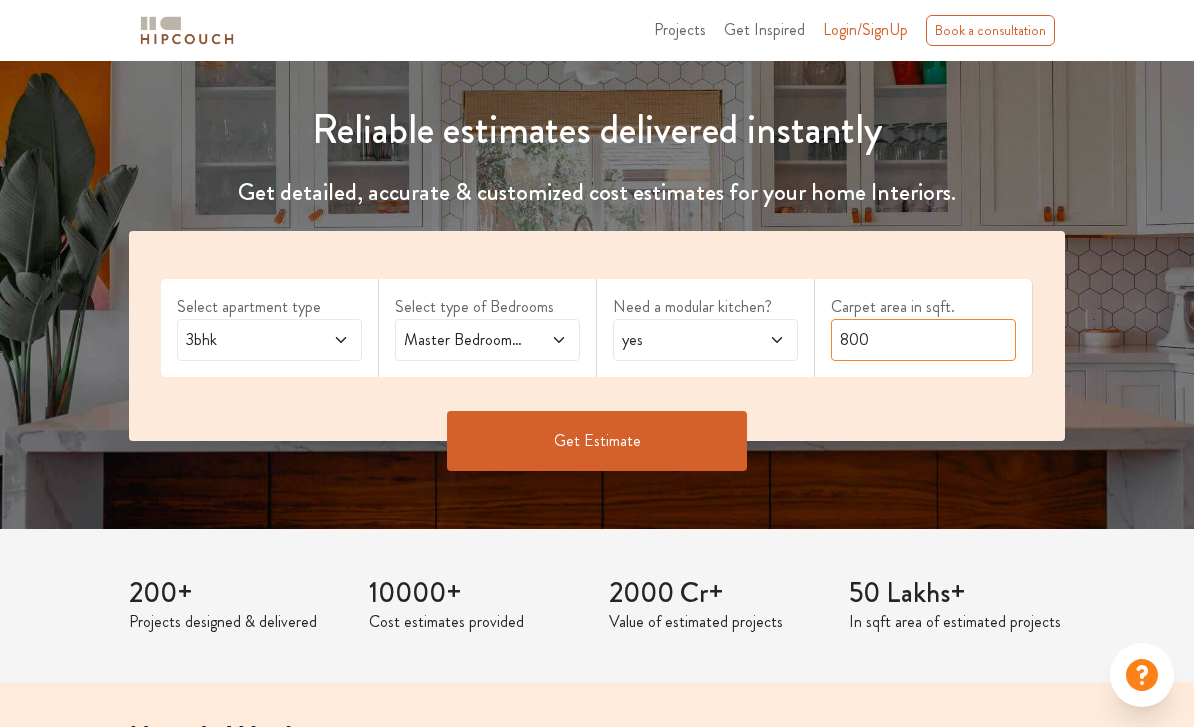 click on "800" at bounding box center [923, 340] 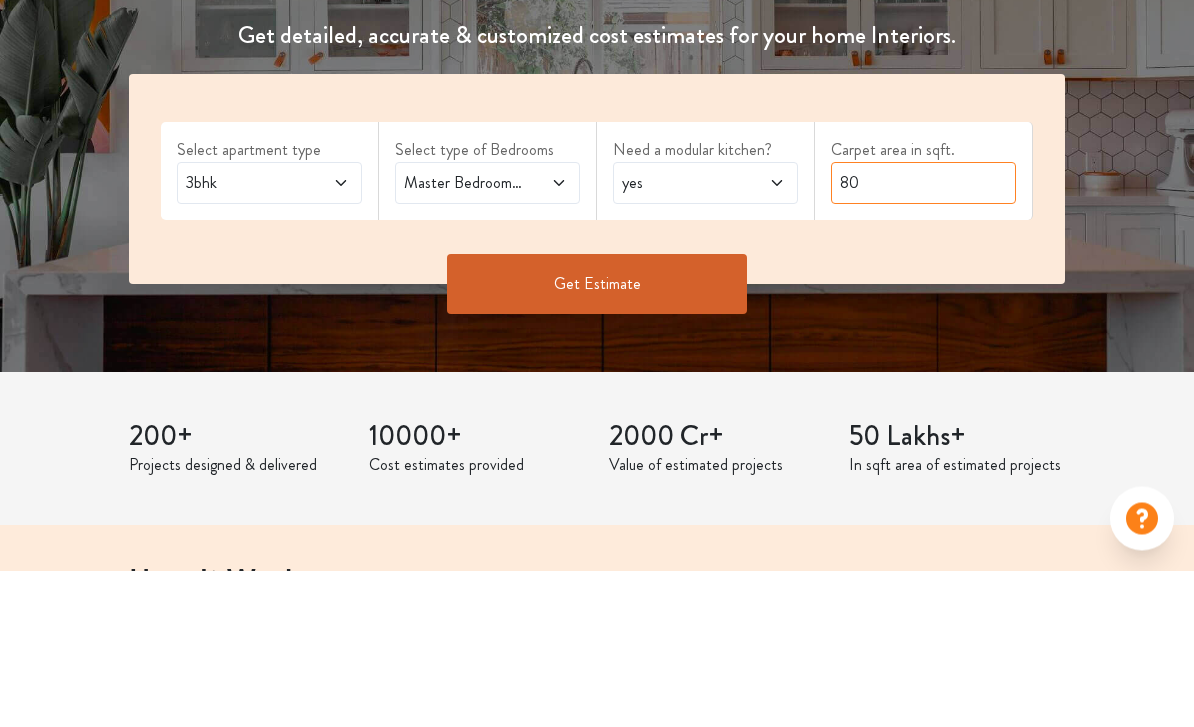 type on "8" 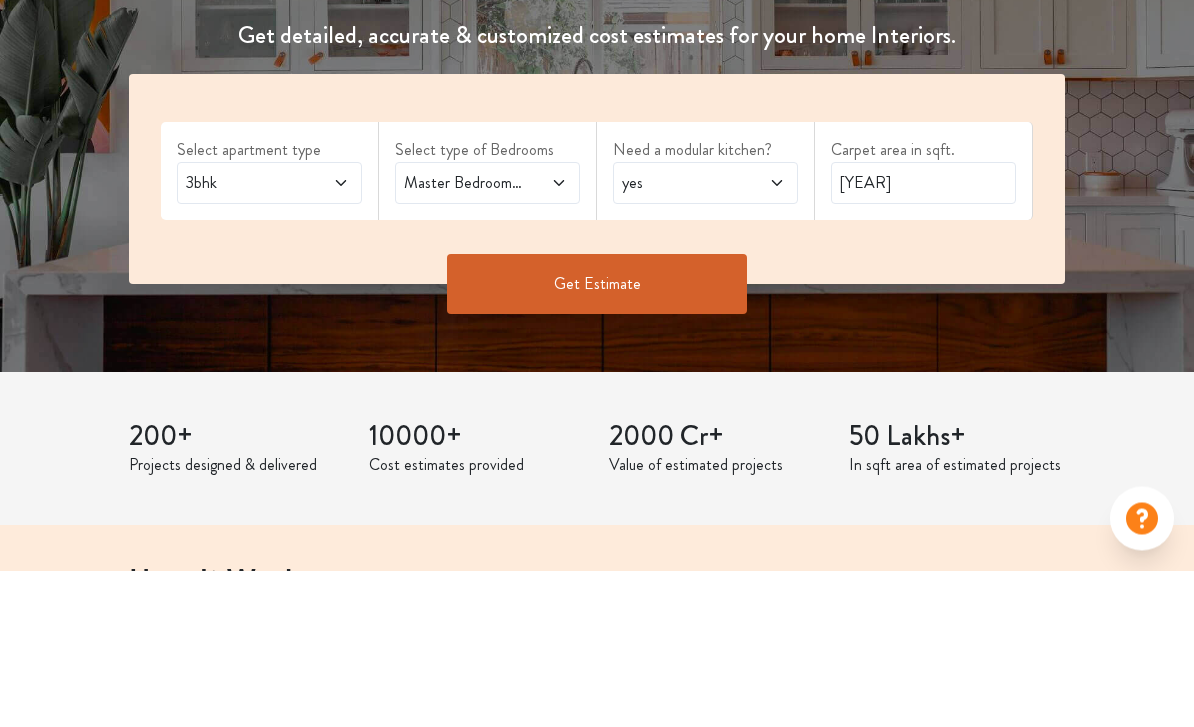 scroll, scrollTop: 352, scrollLeft: 0, axis: vertical 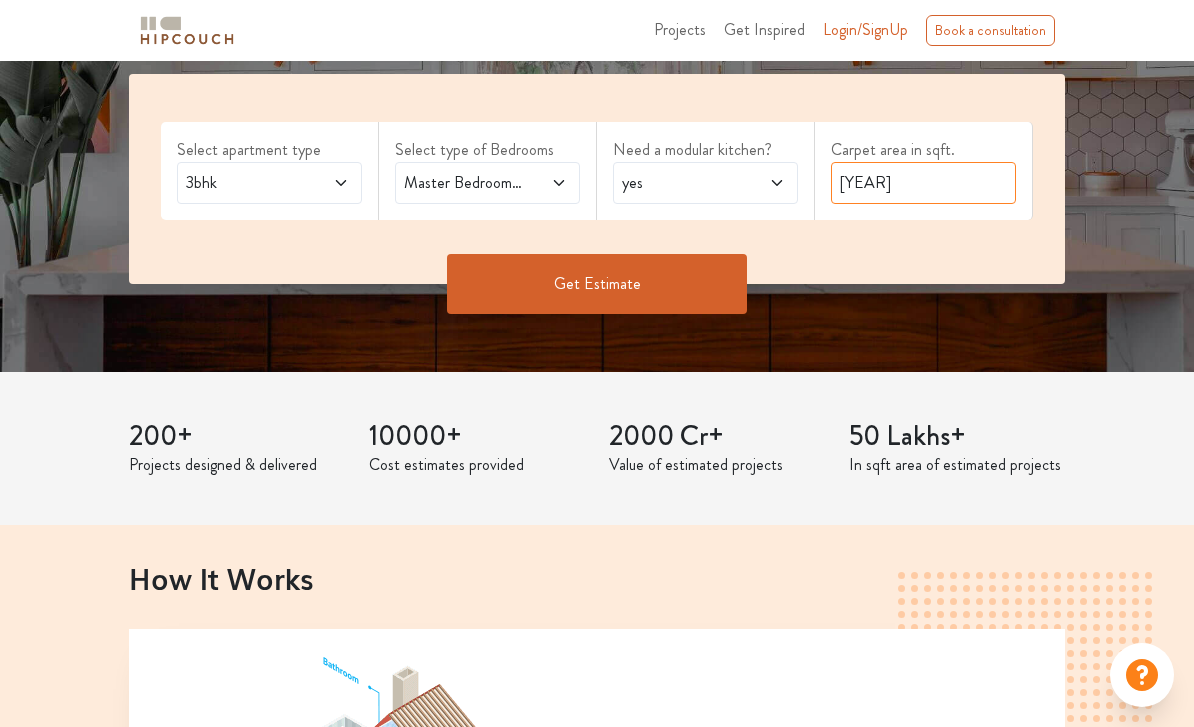 type on "1827" 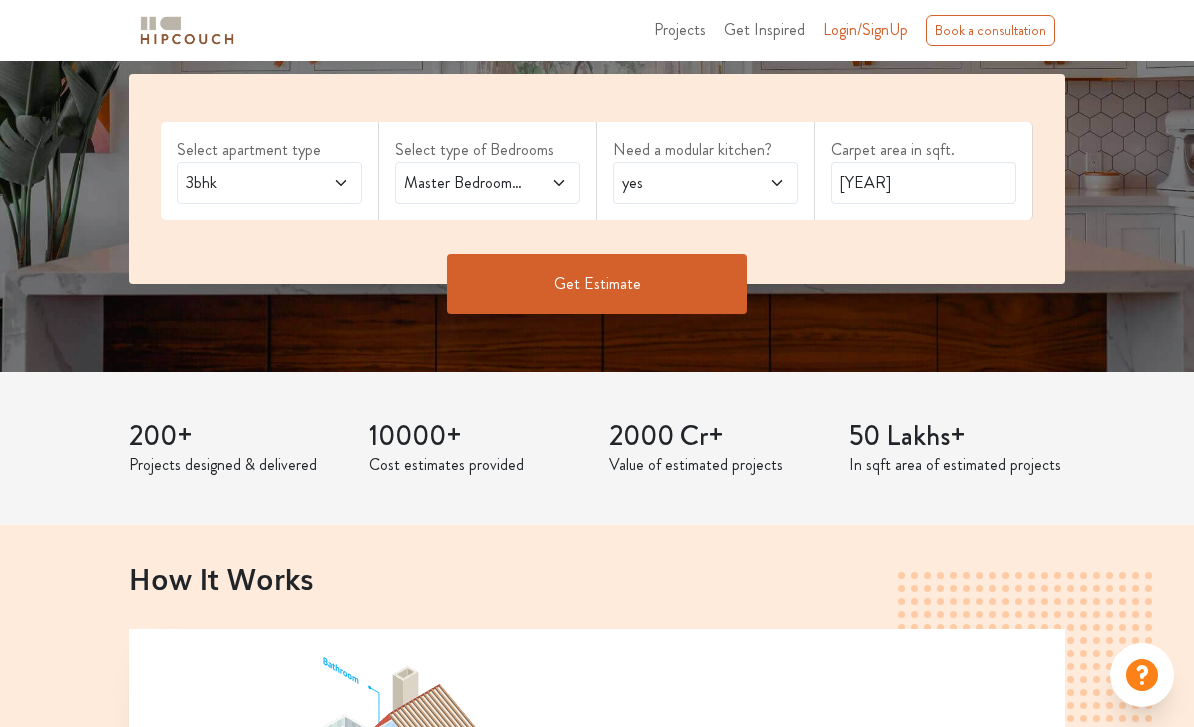 click on "Get Estimate" at bounding box center (597, 284) 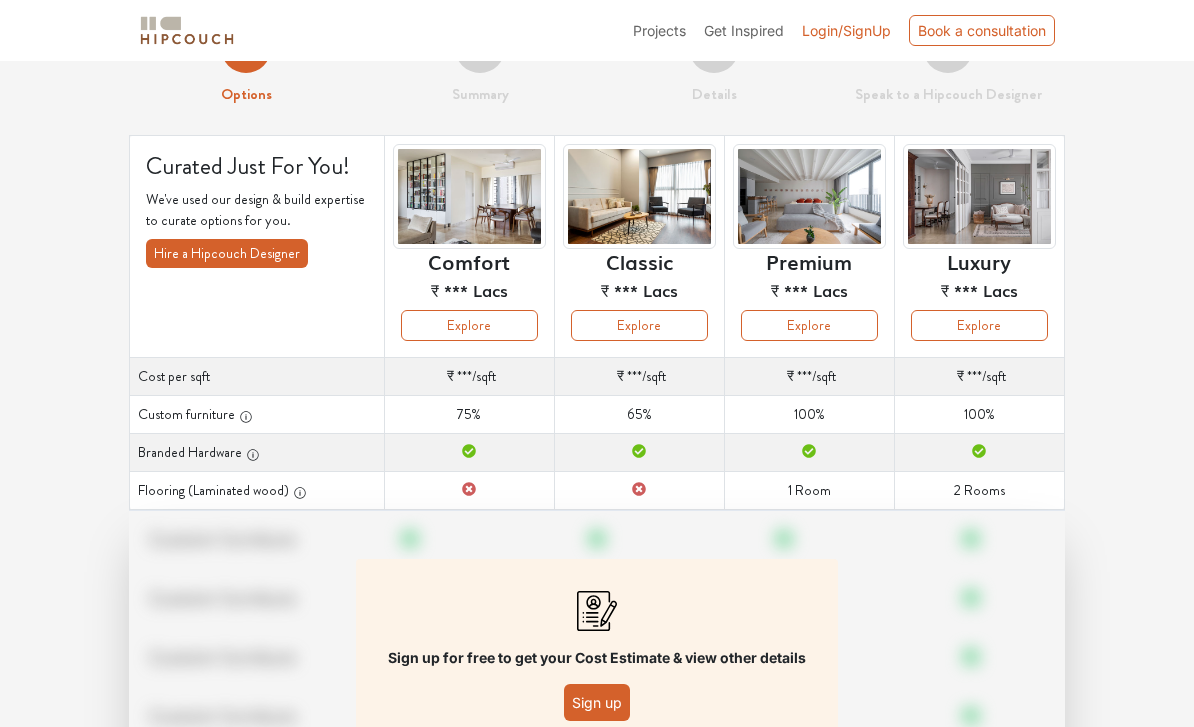 scroll, scrollTop: 66, scrollLeft: 0, axis: vertical 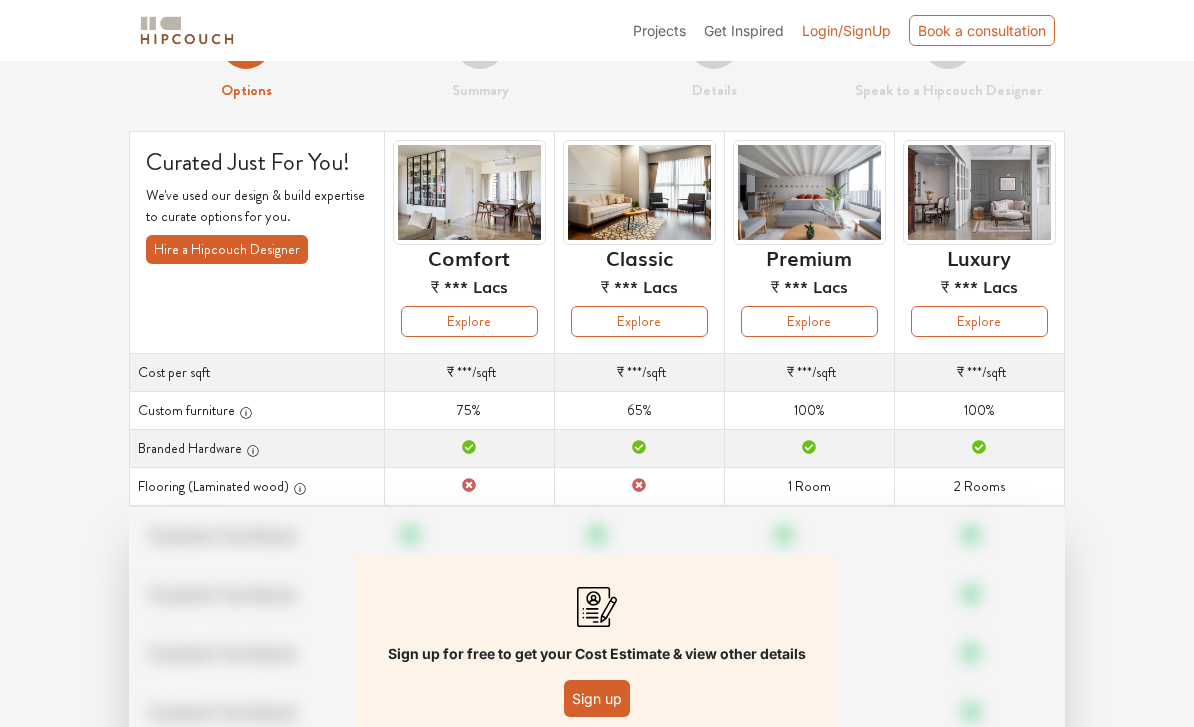 click on "Sign up" at bounding box center [597, 698] 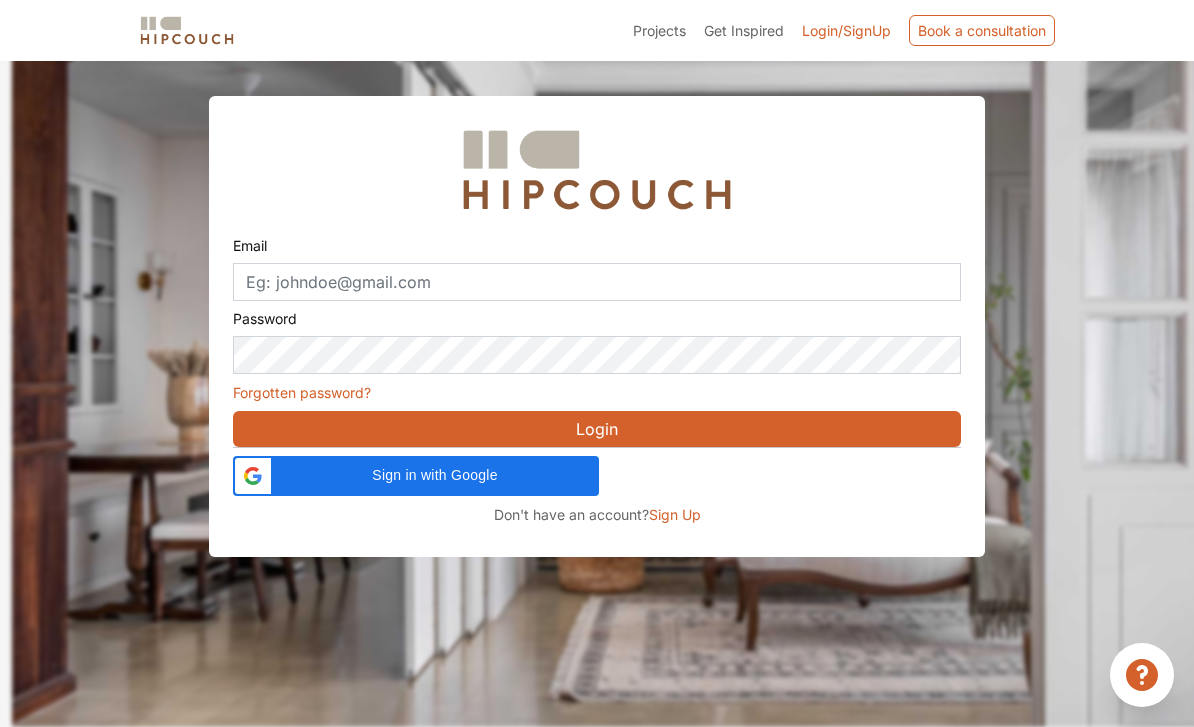 scroll, scrollTop: 0, scrollLeft: 0, axis: both 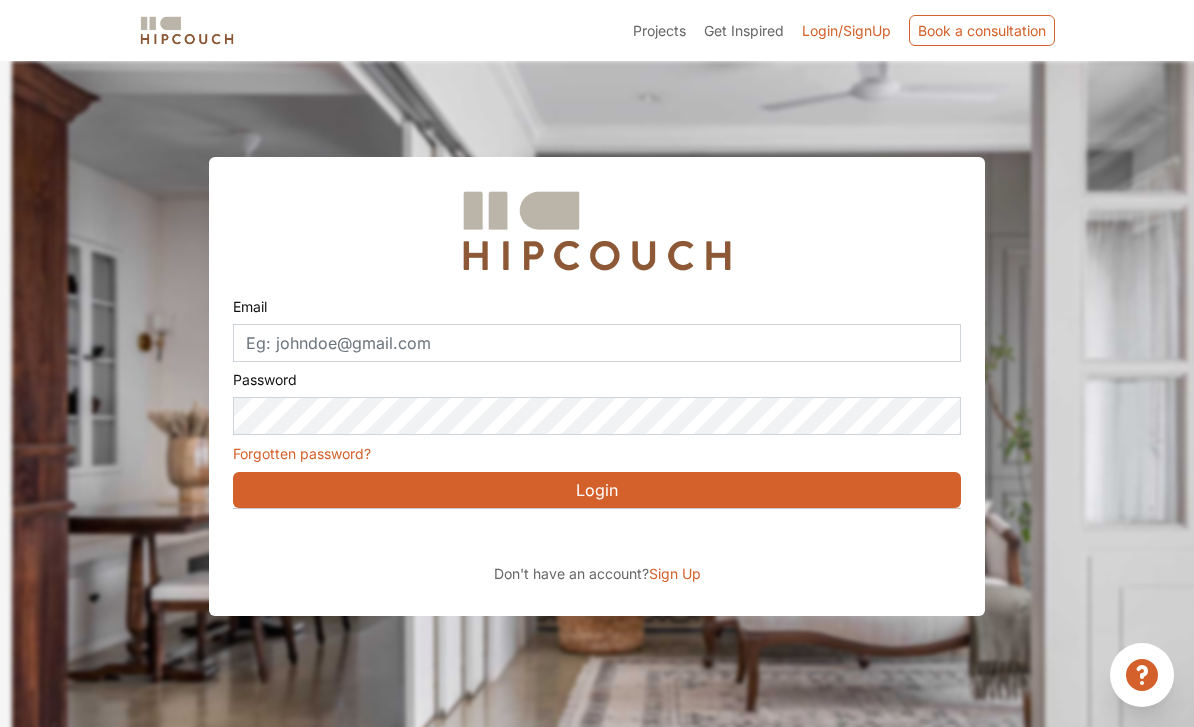 click at bounding box center [416, 537] 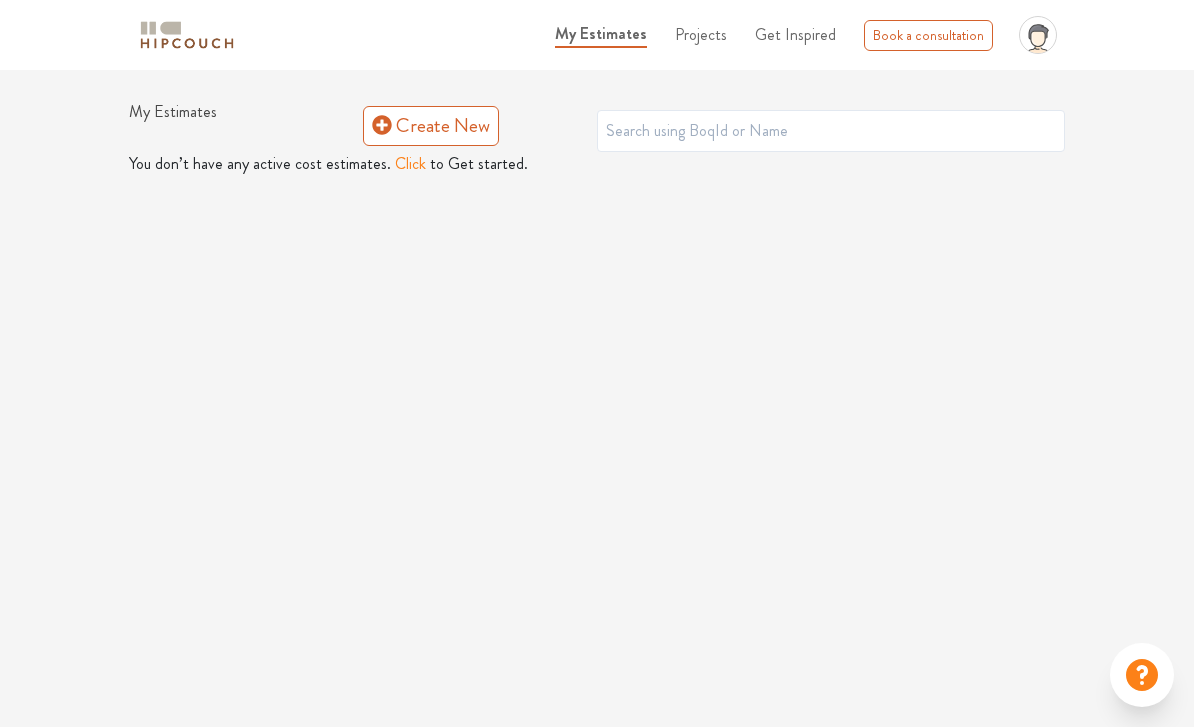 scroll, scrollTop: 0, scrollLeft: 0, axis: both 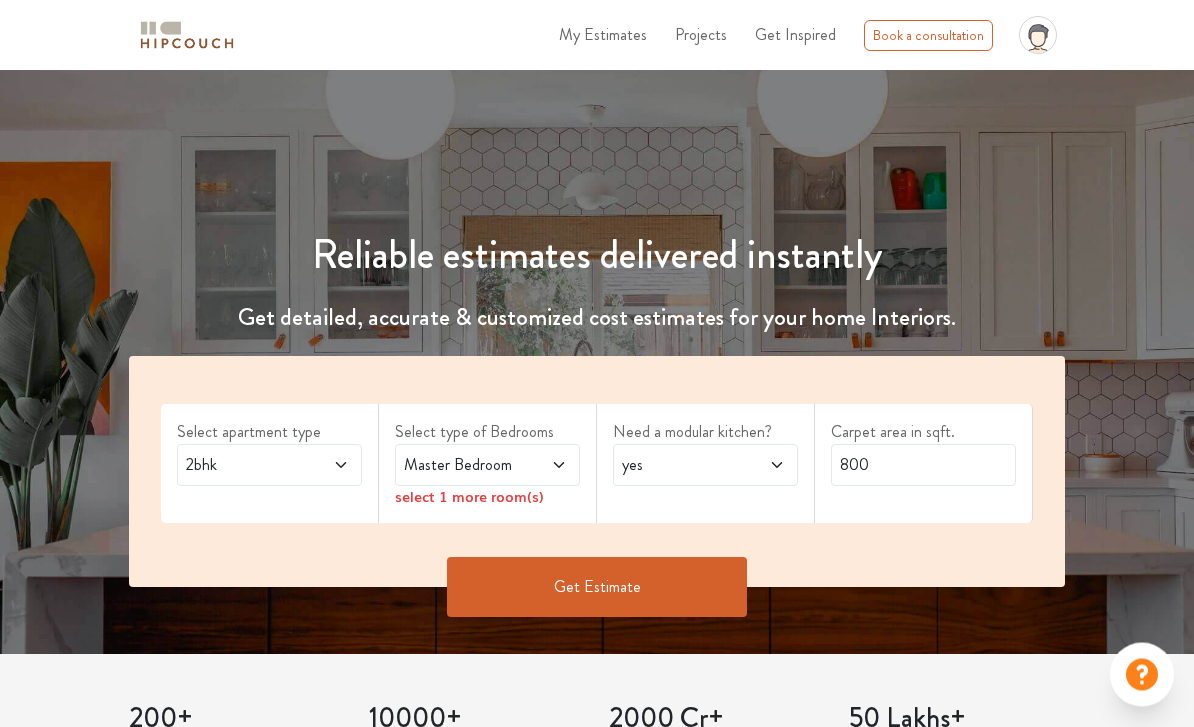 click on "2bhk" at bounding box center (244, 466) 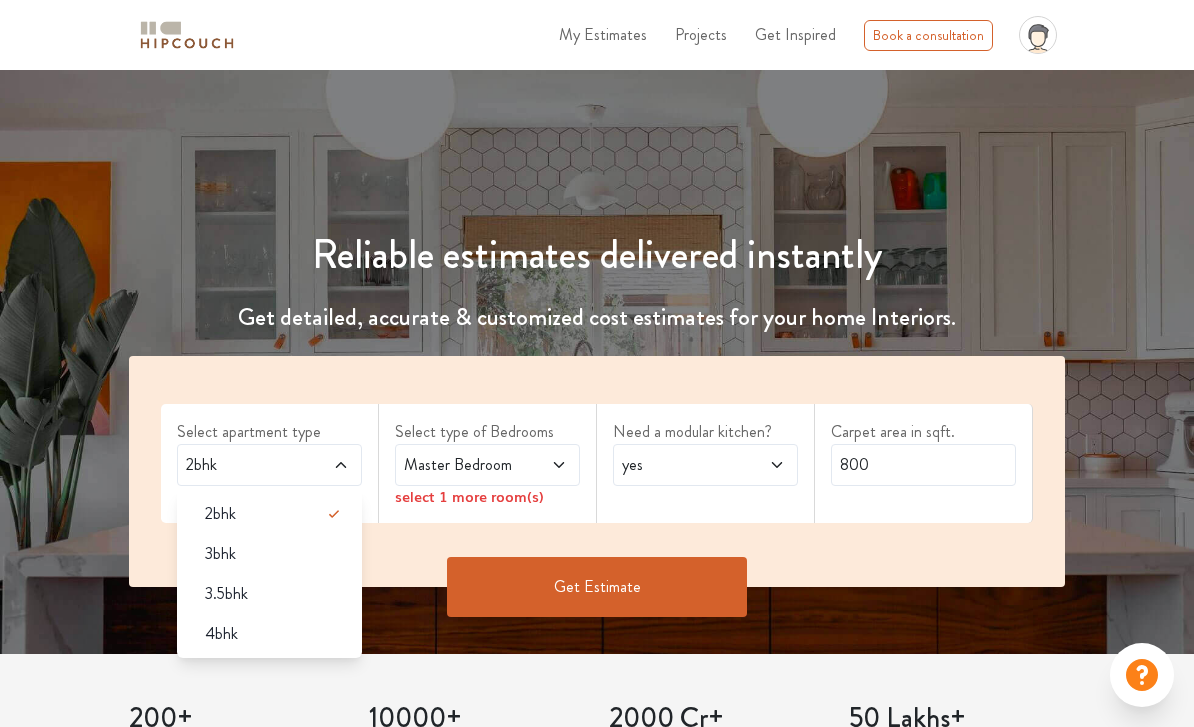 click on "3bhk" at bounding box center [220, 554] 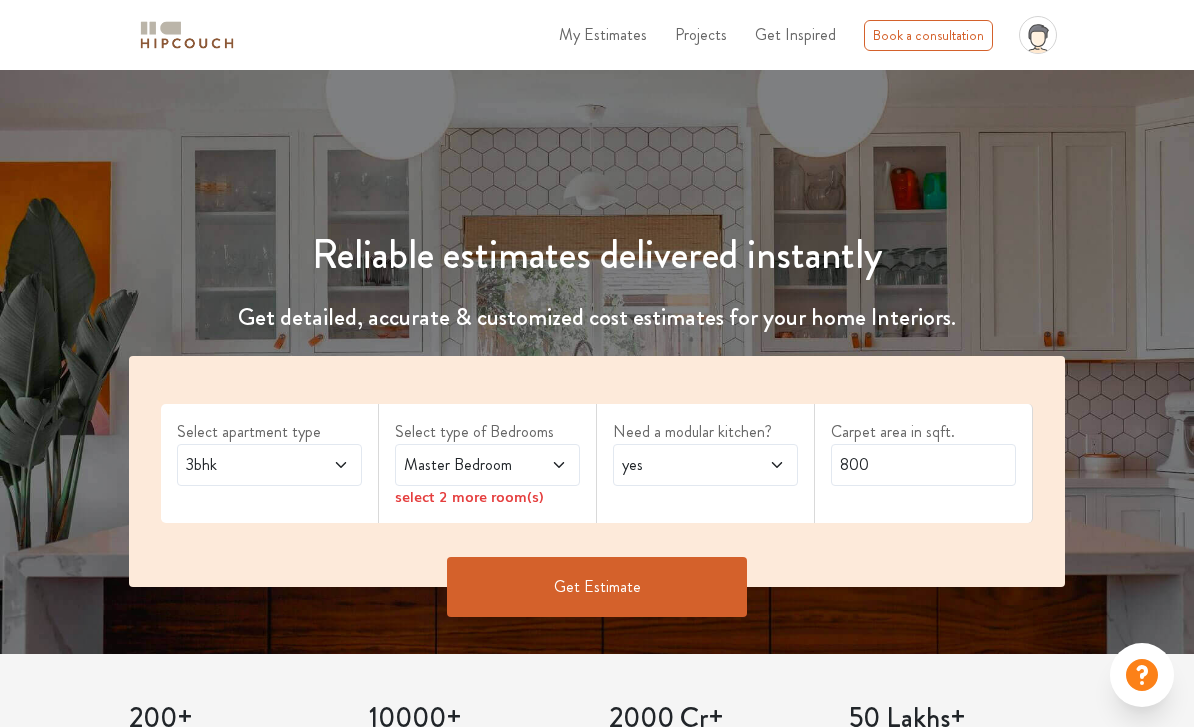 click on "Master Bedroom" at bounding box center (462, 465) 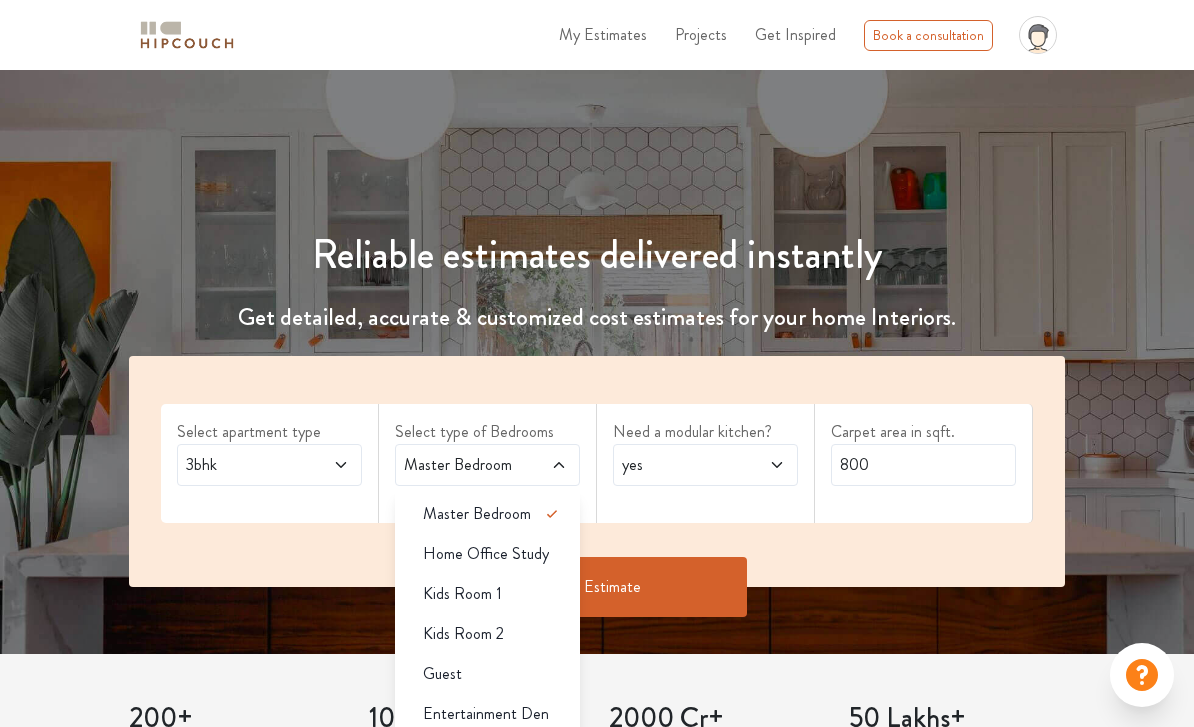 click on "Kids Room 1" at bounding box center (462, 594) 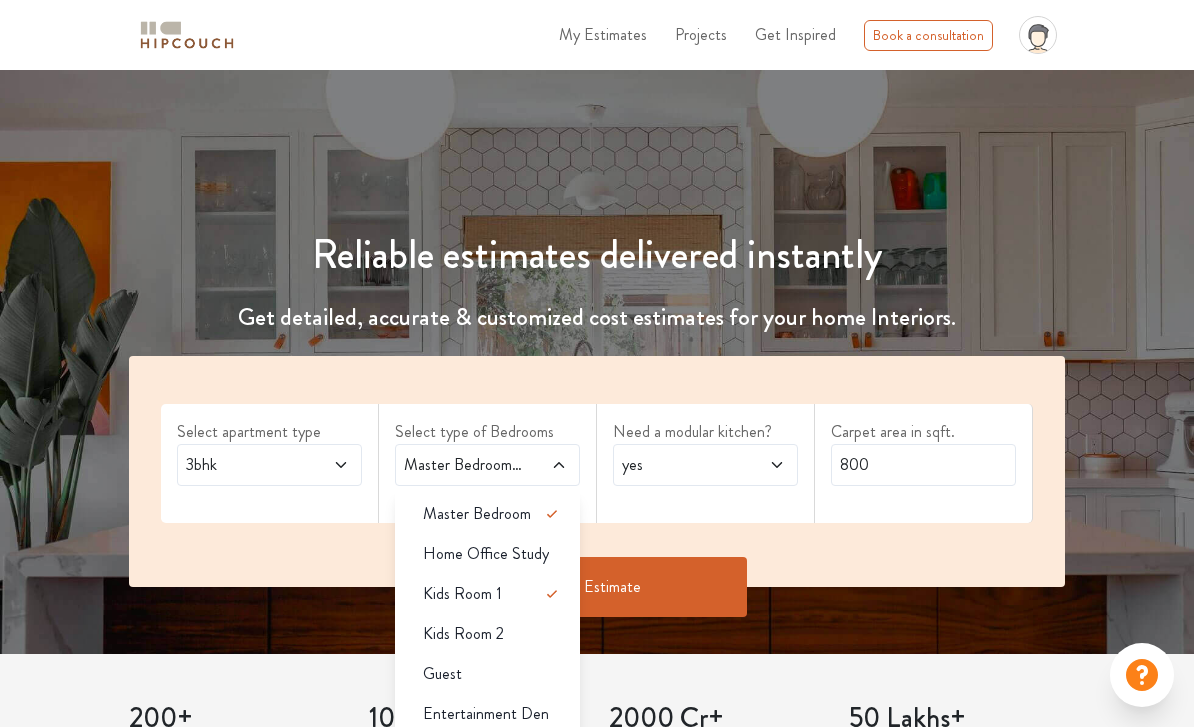 click on "Guest" at bounding box center (493, 674) 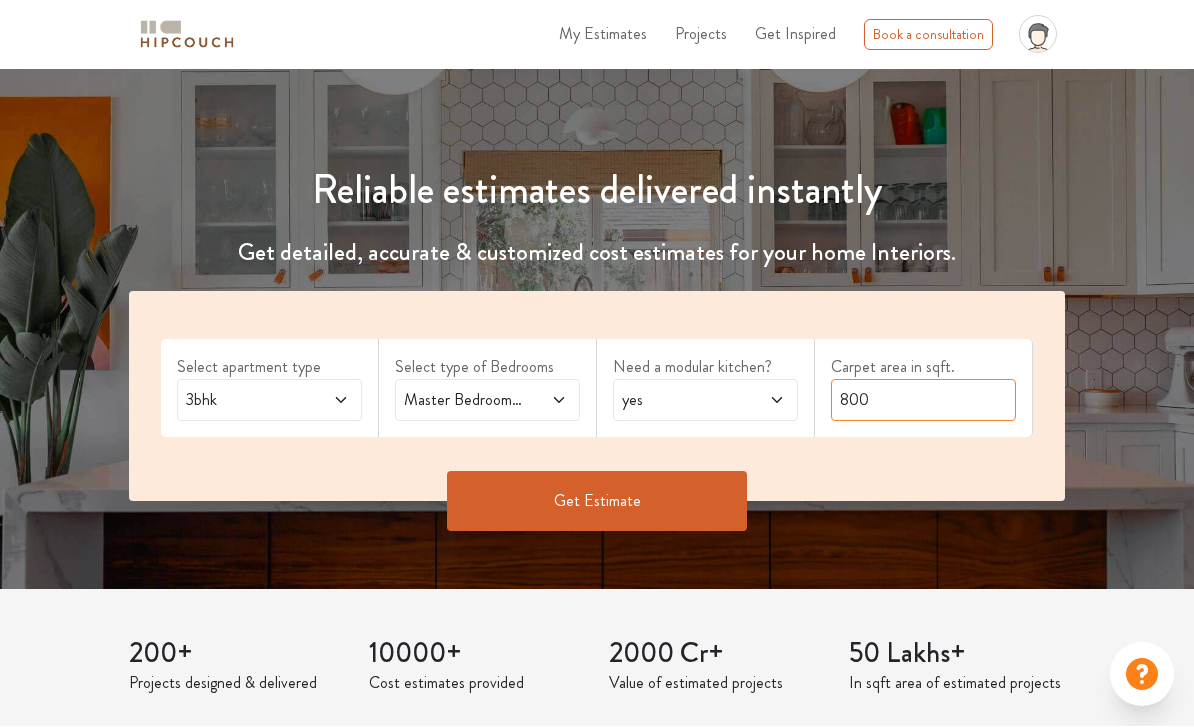 click on "800" at bounding box center (923, 401) 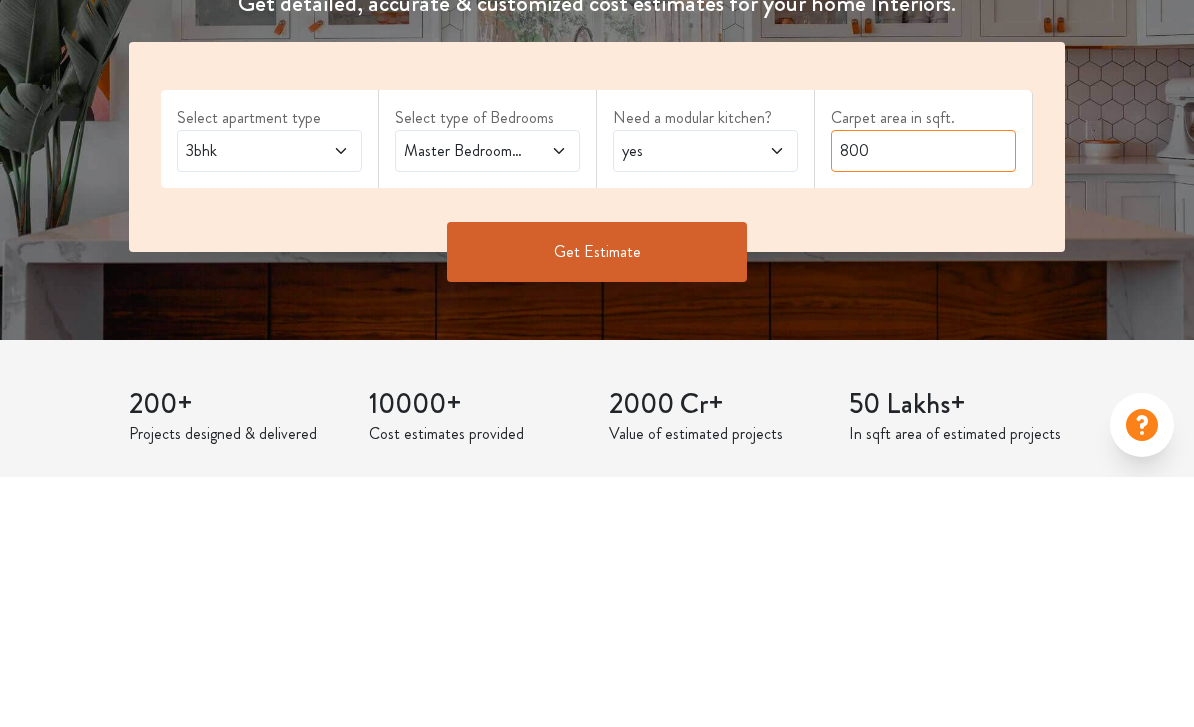click on "800" at bounding box center [923, 401] 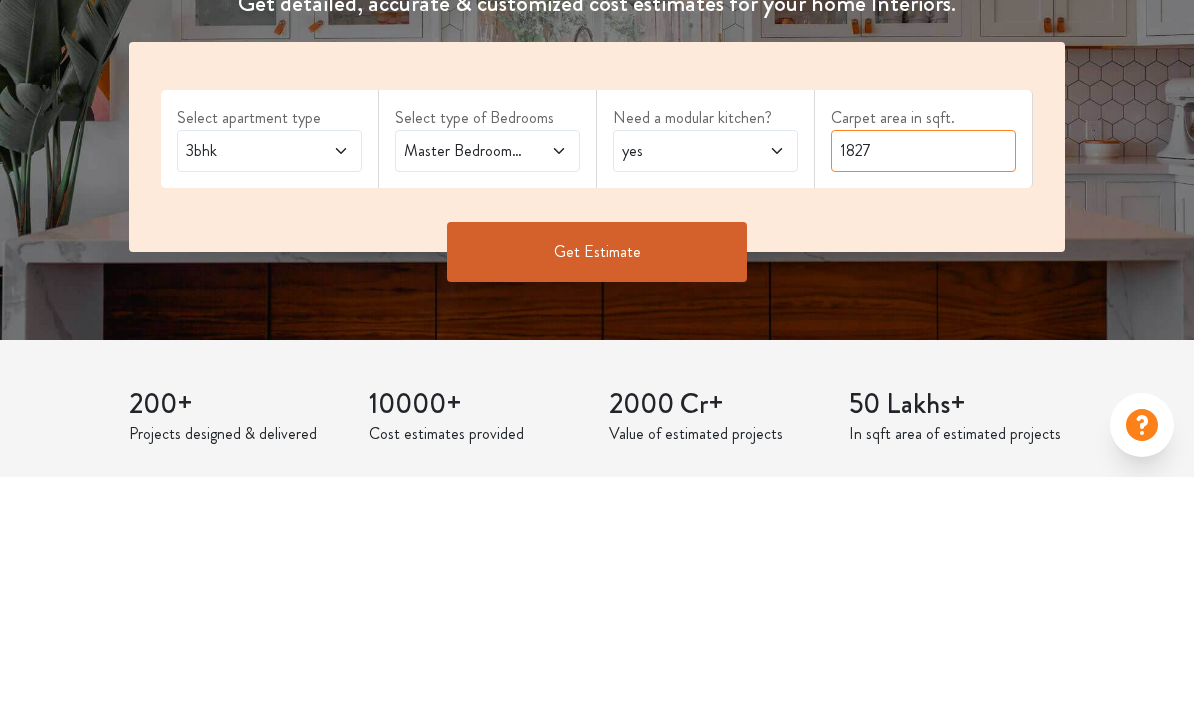 type on "1827" 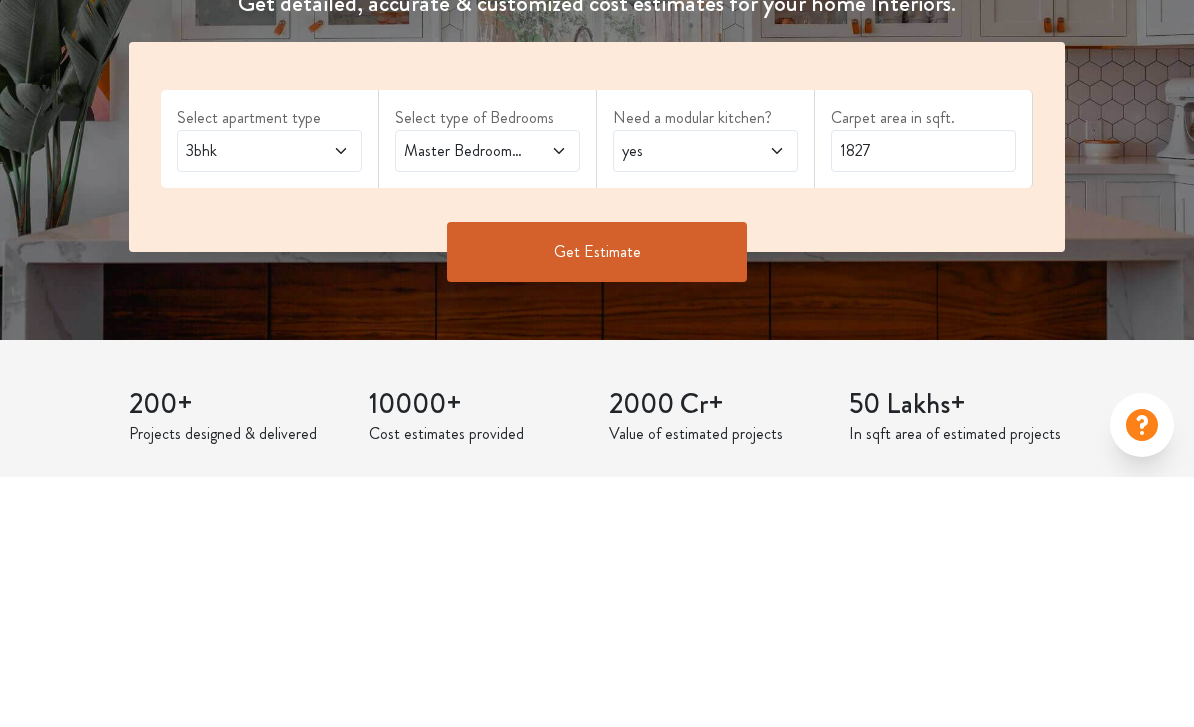click on "Get Estimate" at bounding box center (597, 502) 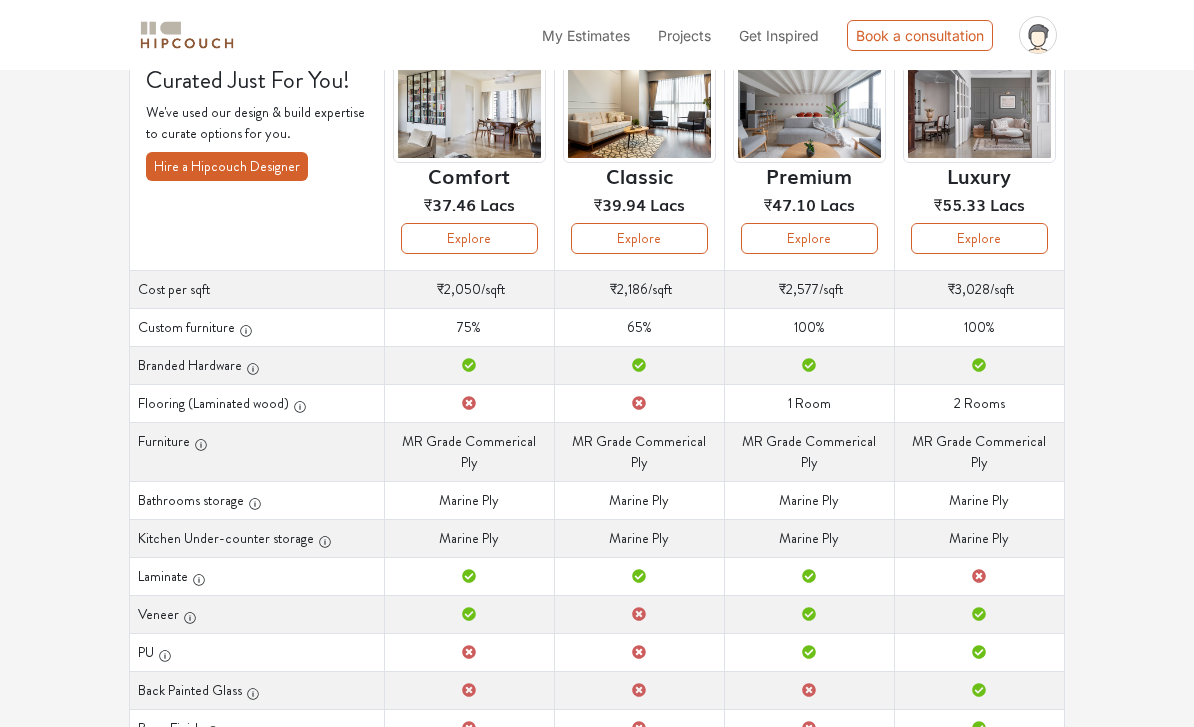 scroll, scrollTop: 0, scrollLeft: 0, axis: both 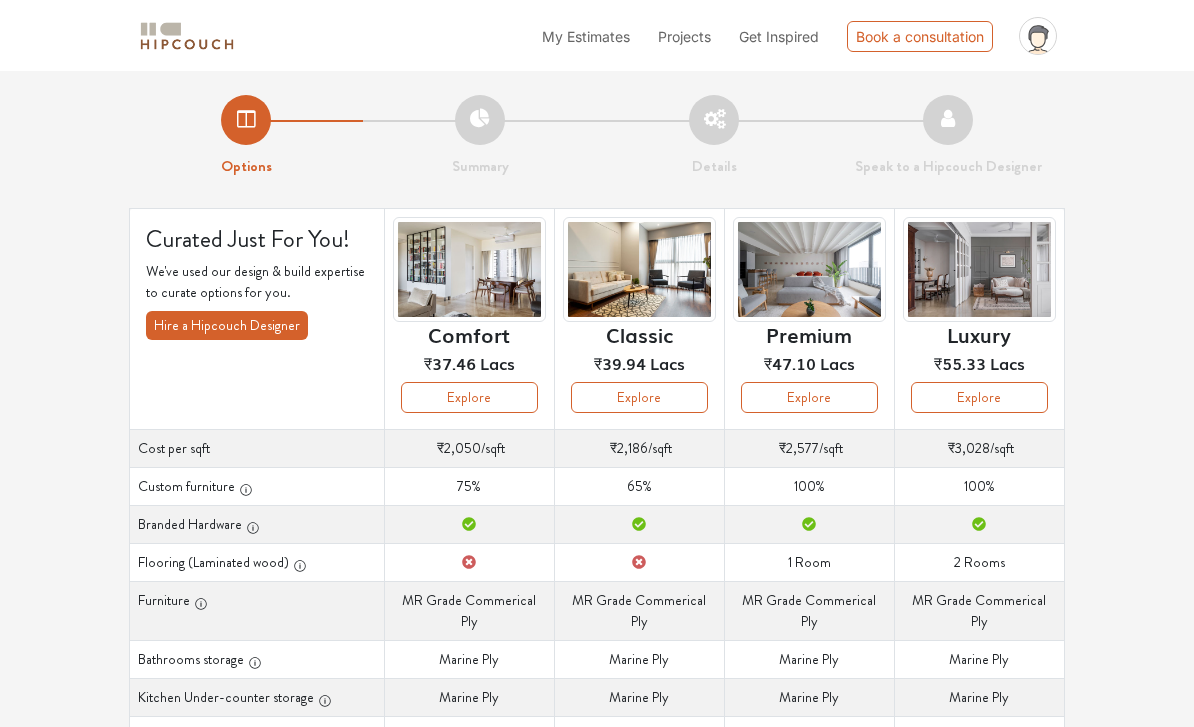 click on "Explore" at bounding box center [979, 396] 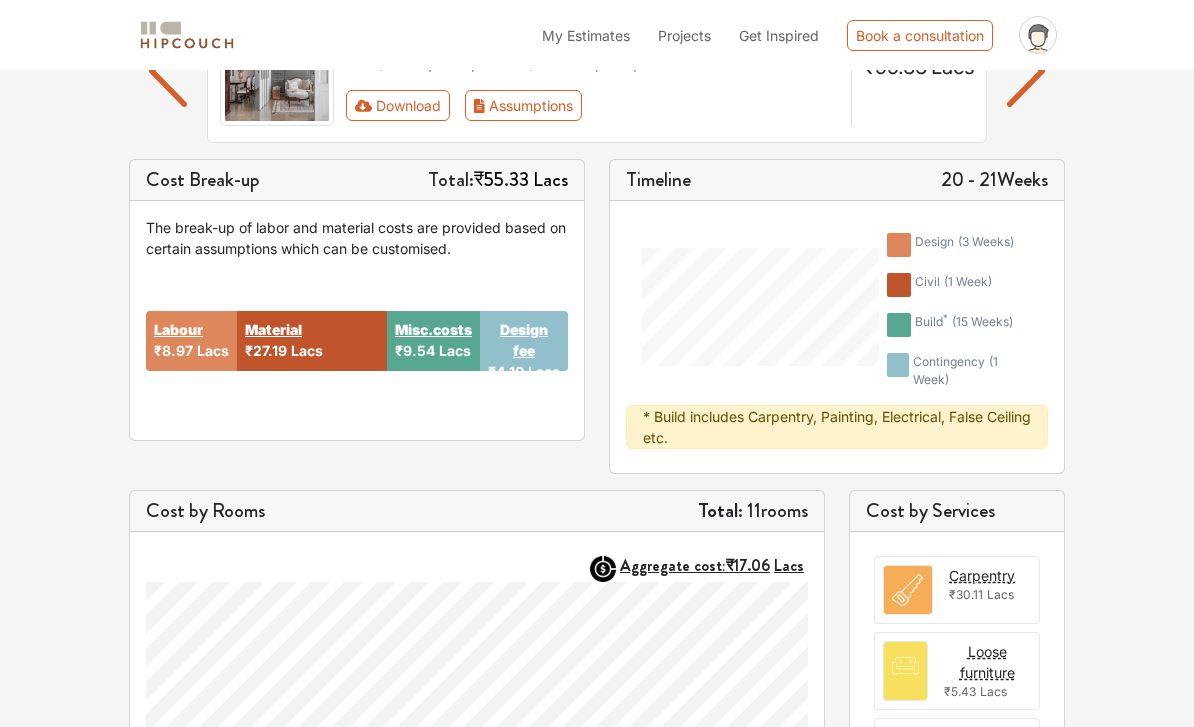 scroll, scrollTop: 212, scrollLeft: 0, axis: vertical 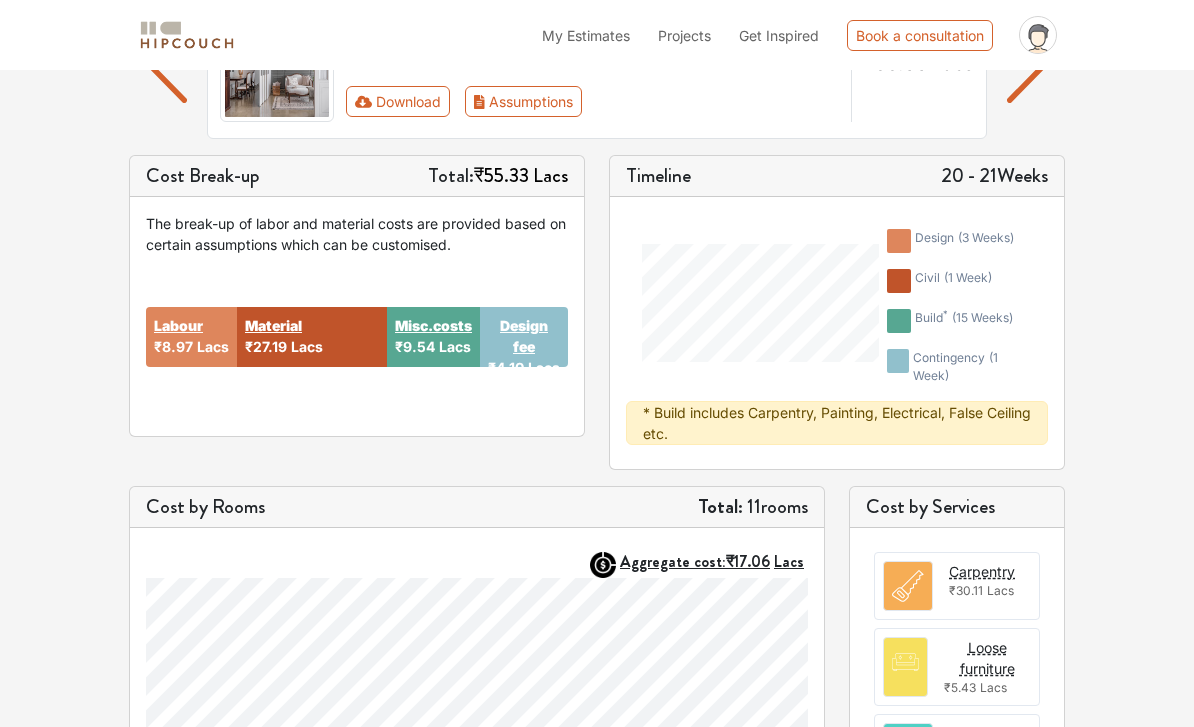 click on "Design fee" at bounding box center [524, 336] 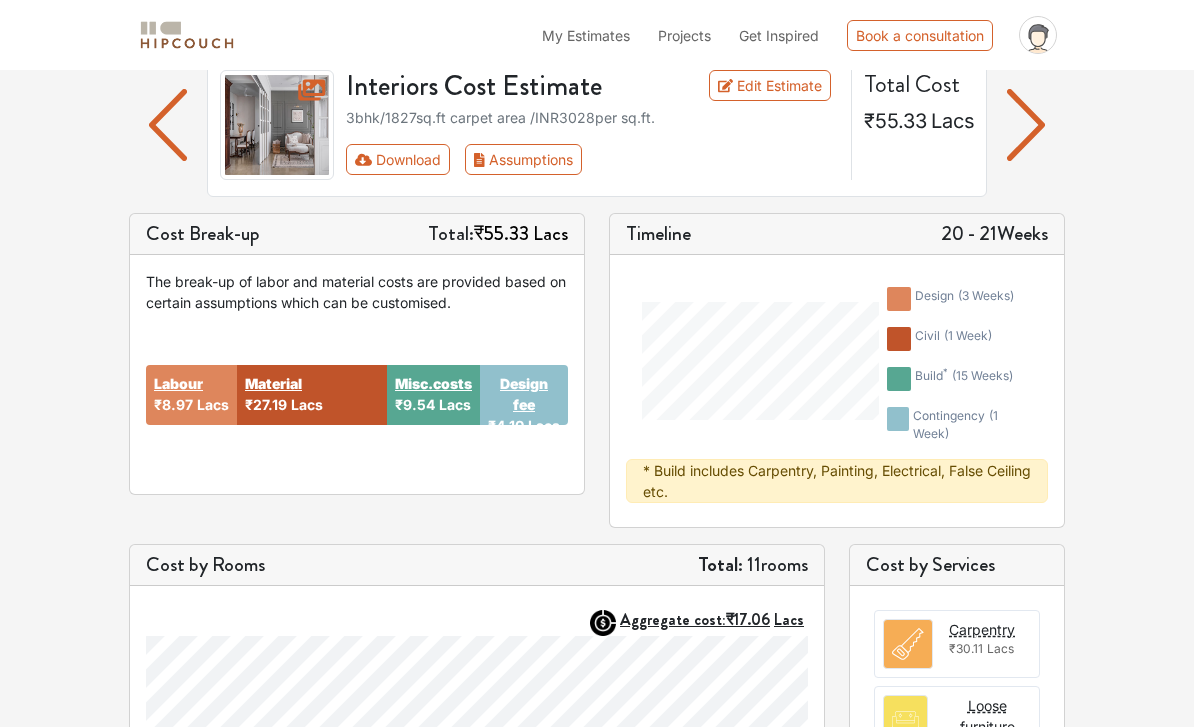 scroll, scrollTop: 134, scrollLeft: 0, axis: vertical 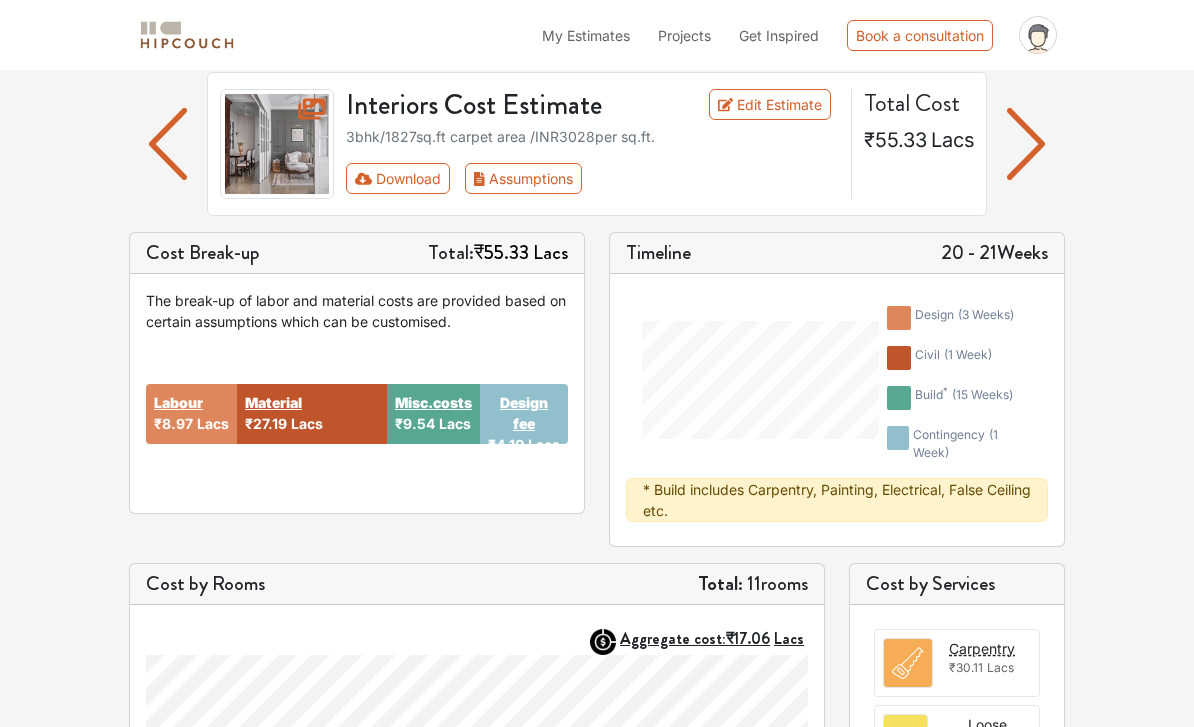 click at bounding box center [1026, 145] 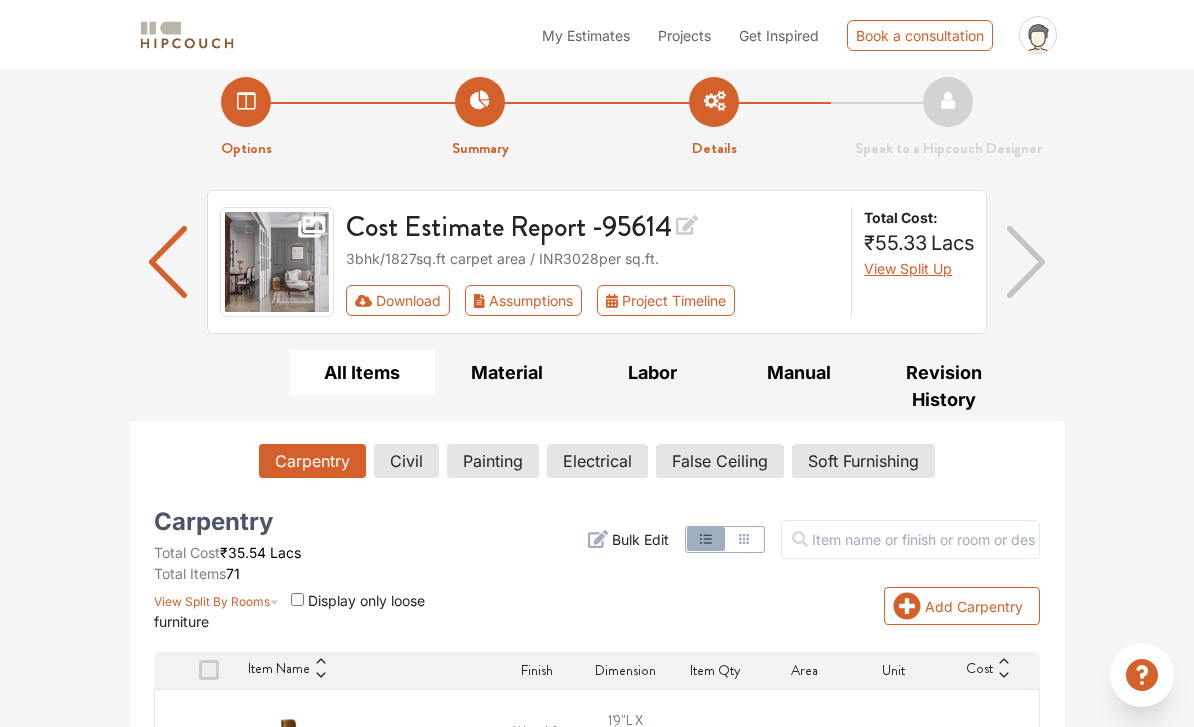 scroll, scrollTop: 0, scrollLeft: 0, axis: both 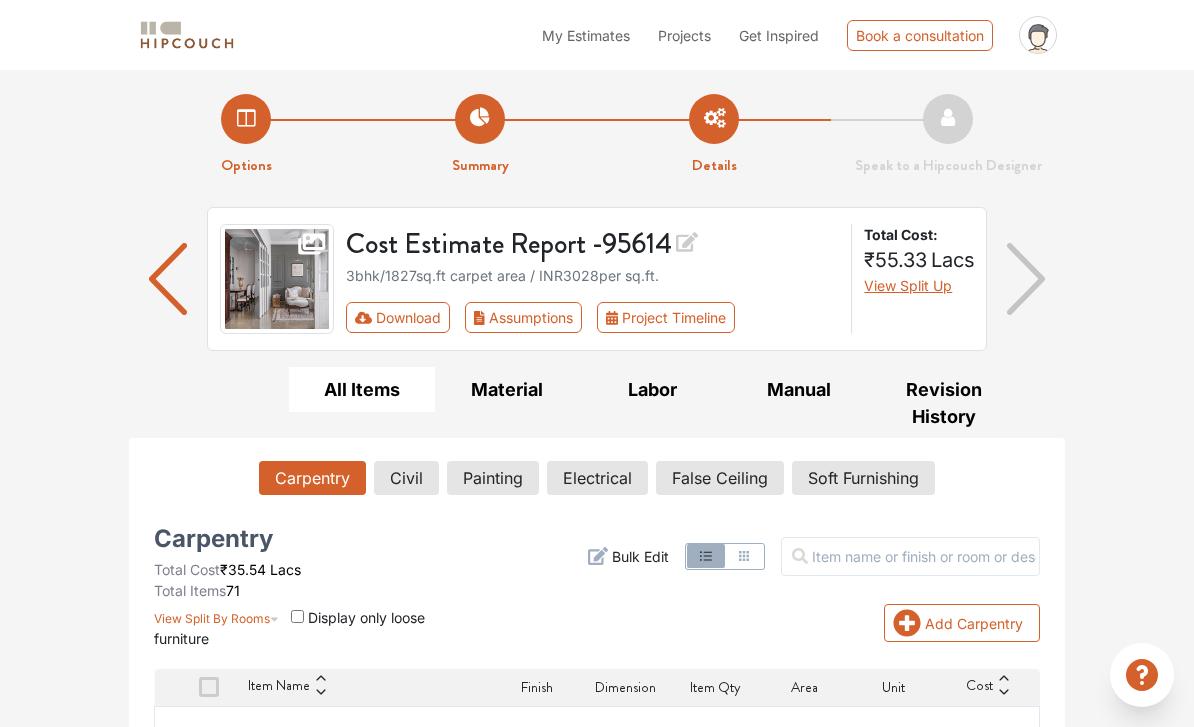 click at bounding box center (168, 279) 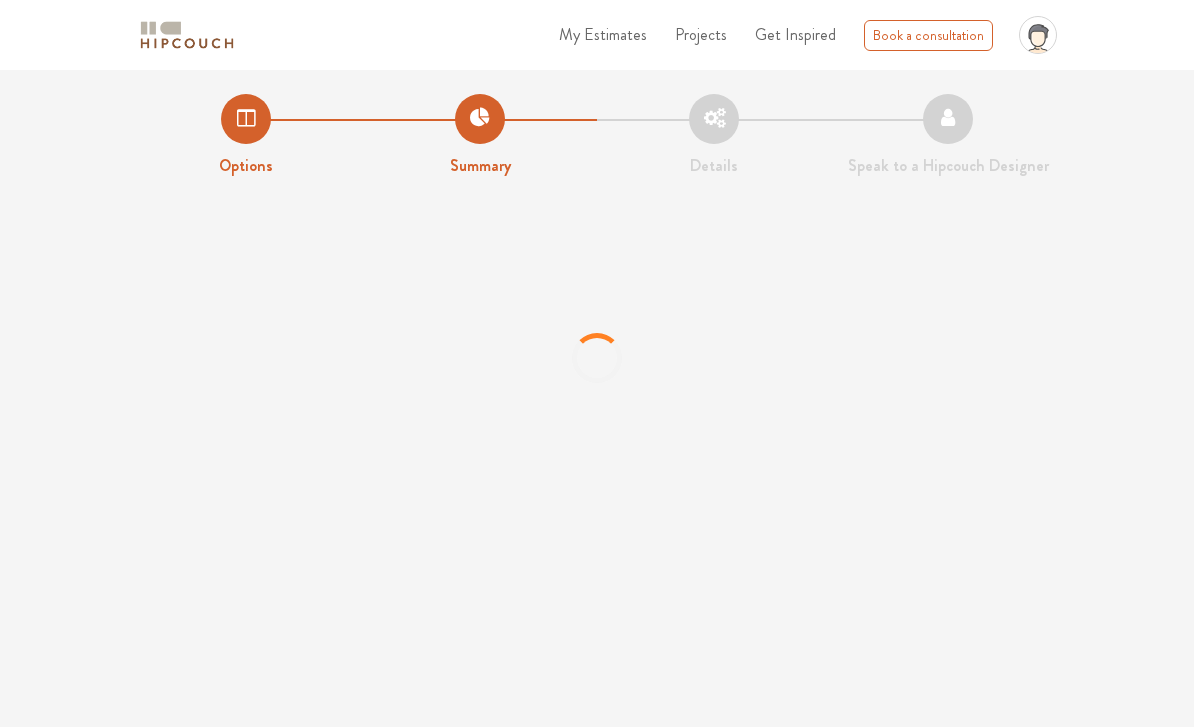 scroll, scrollTop: 0, scrollLeft: 0, axis: both 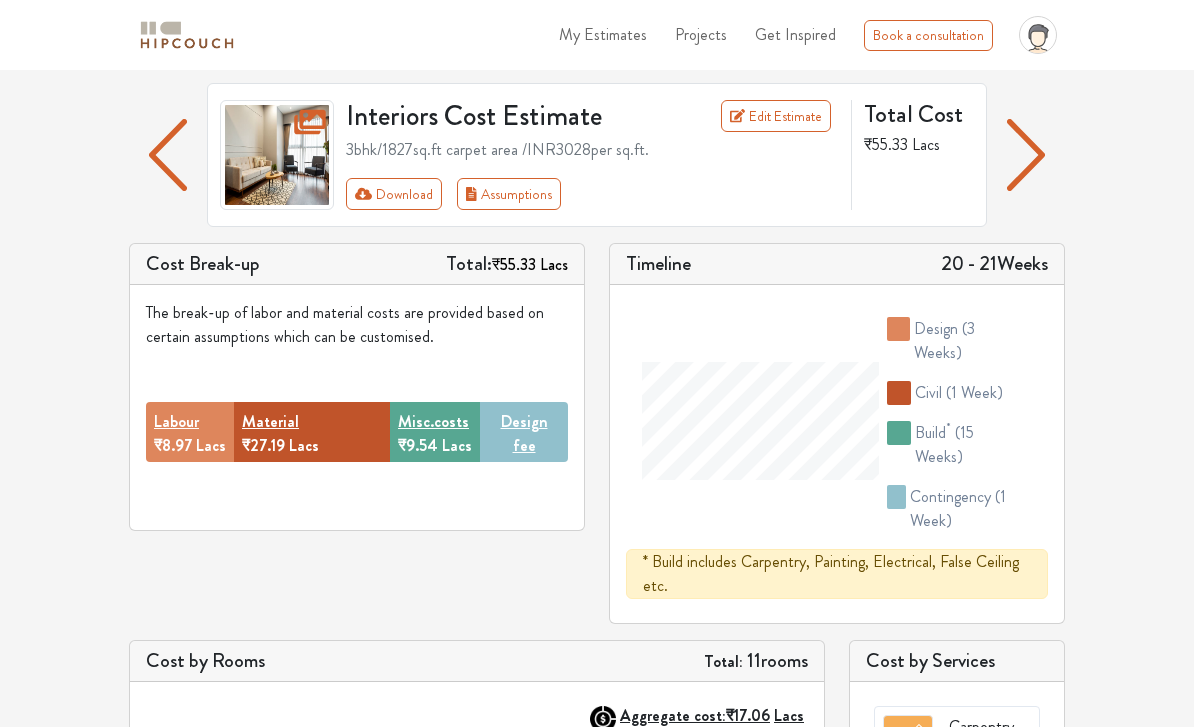 click at bounding box center [277, 156] 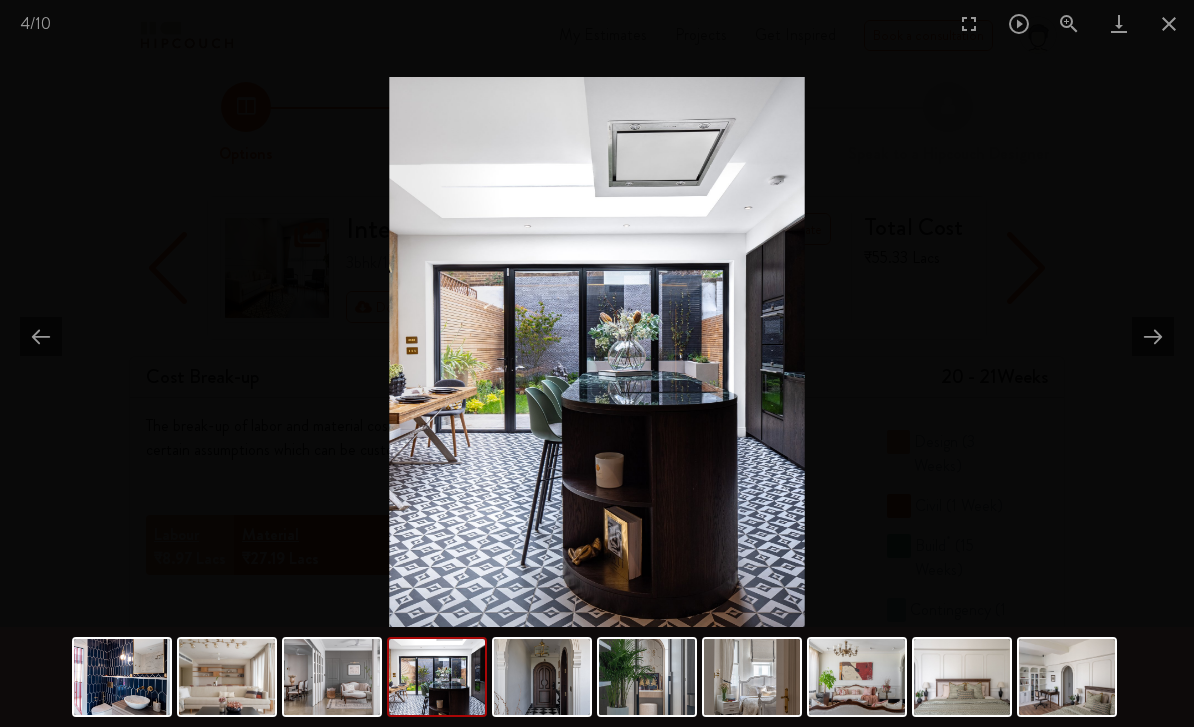 scroll, scrollTop: 0, scrollLeft: 0, axis: both 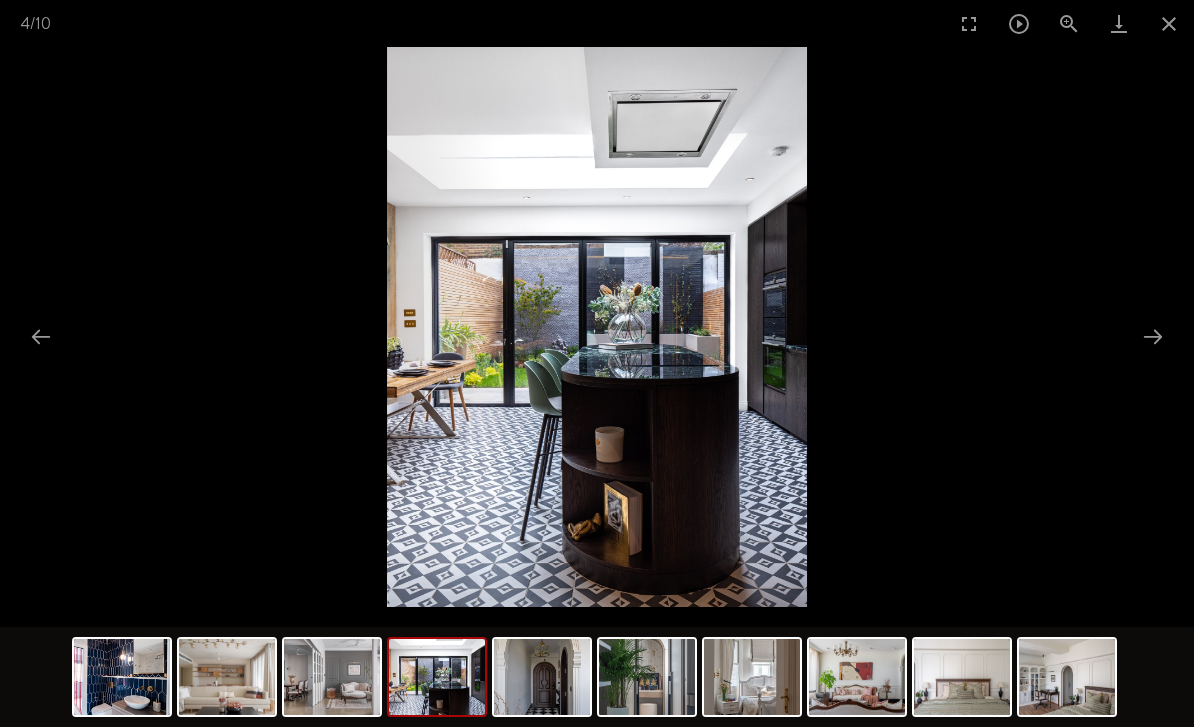 click at bounding box center [597, 2] 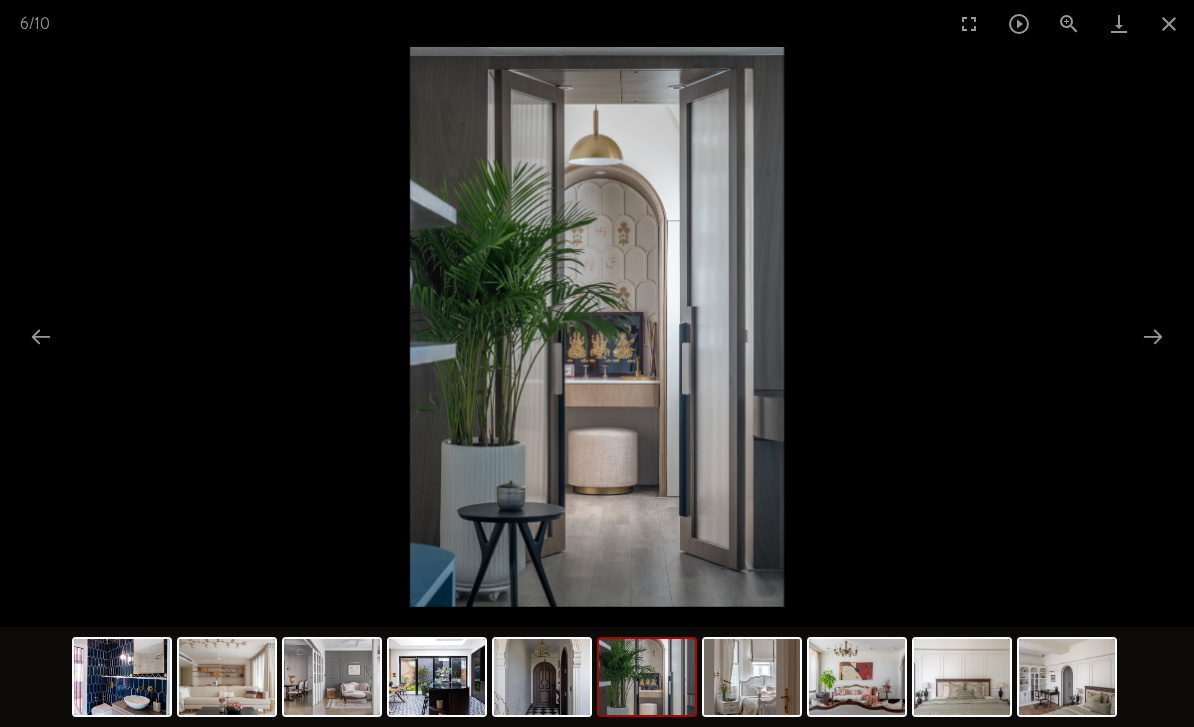 click at bounding box center [1169, 23] 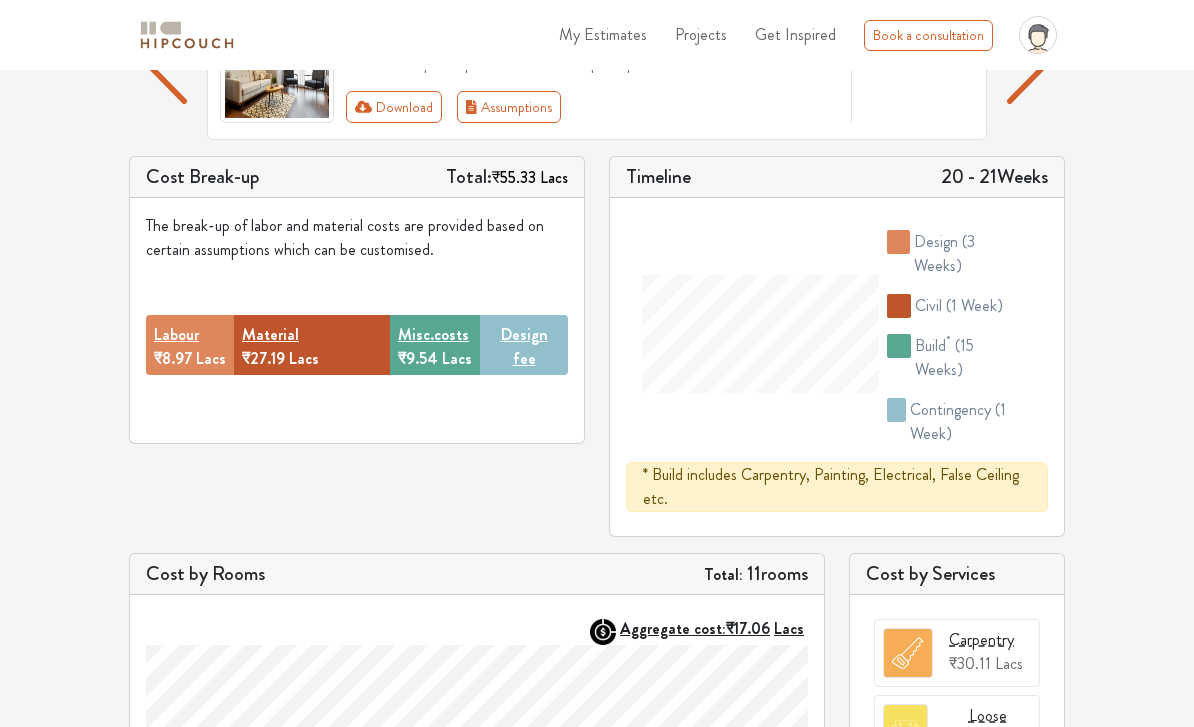 scroll, scrollTop: 214, scrollLeft: 0, axis: vertical 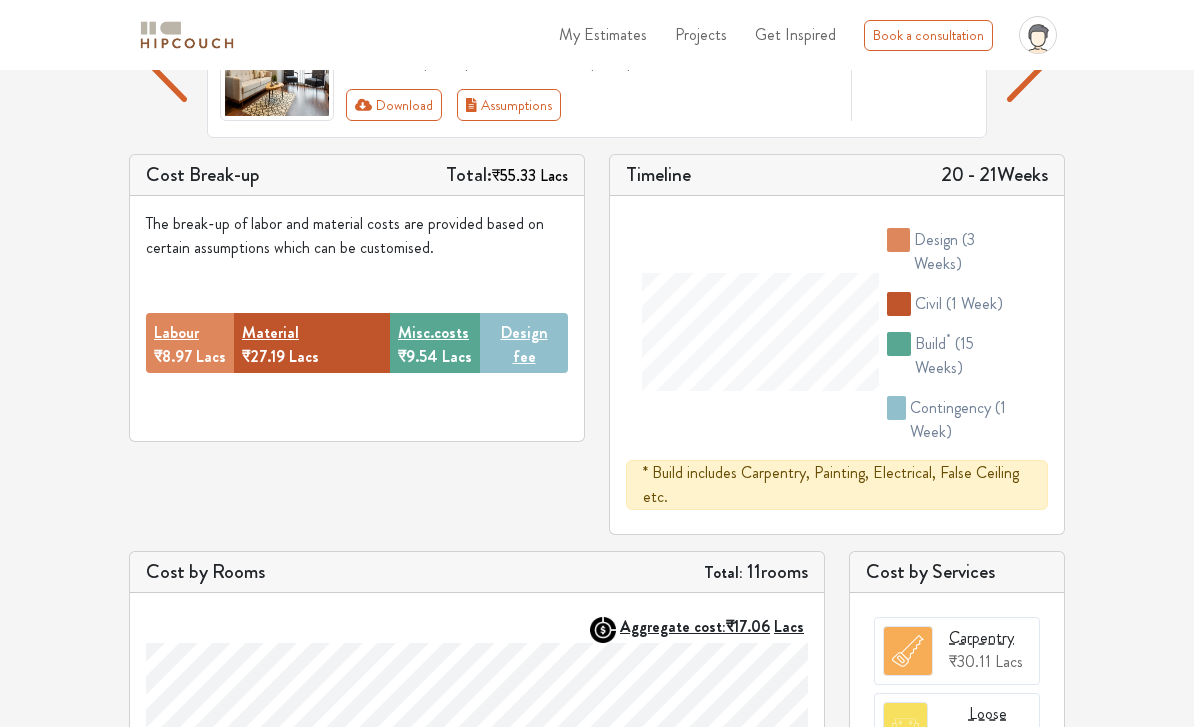 click on "Design fee" at bounding box center [524, 345] 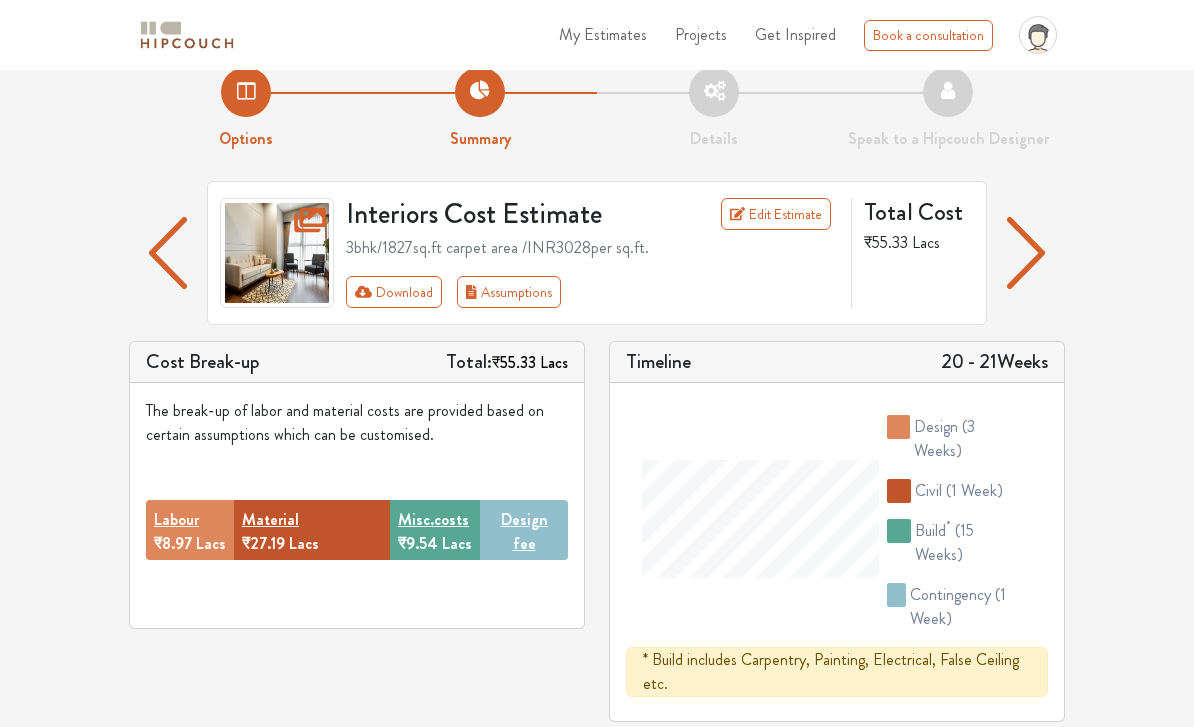 scroll, scrollTop: 0, scrollLeft: 0, axis: both 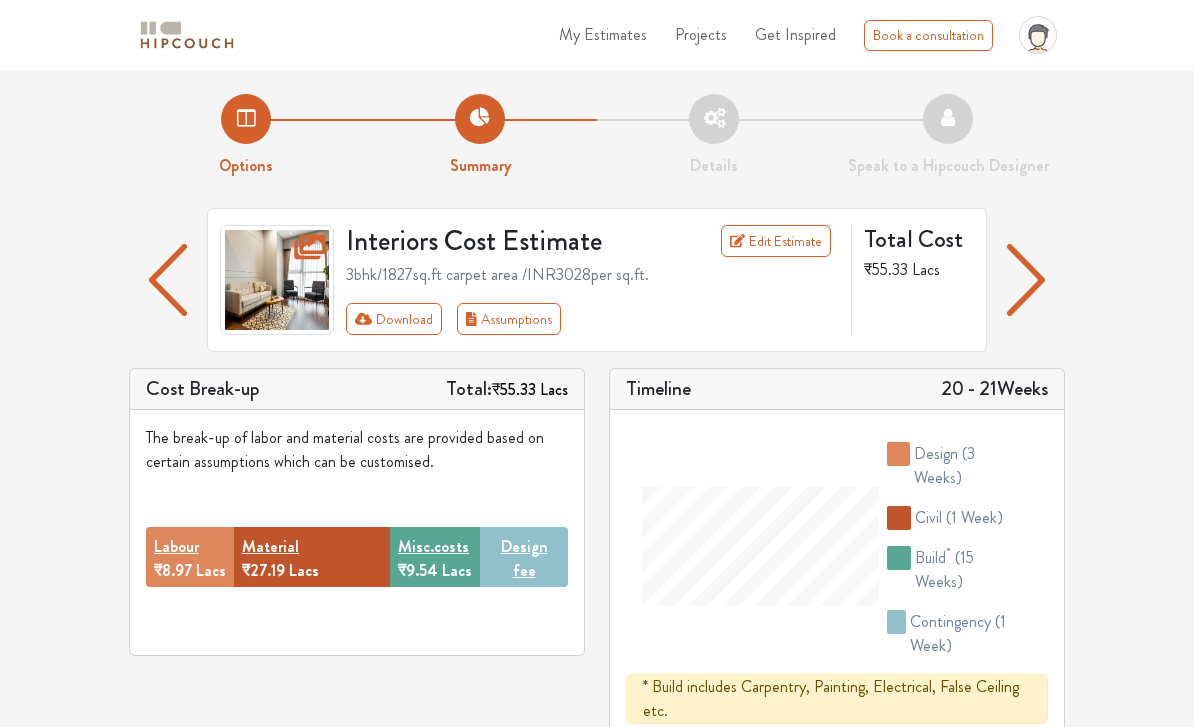 click on "Assumptions" at bounding box center [509, 319] 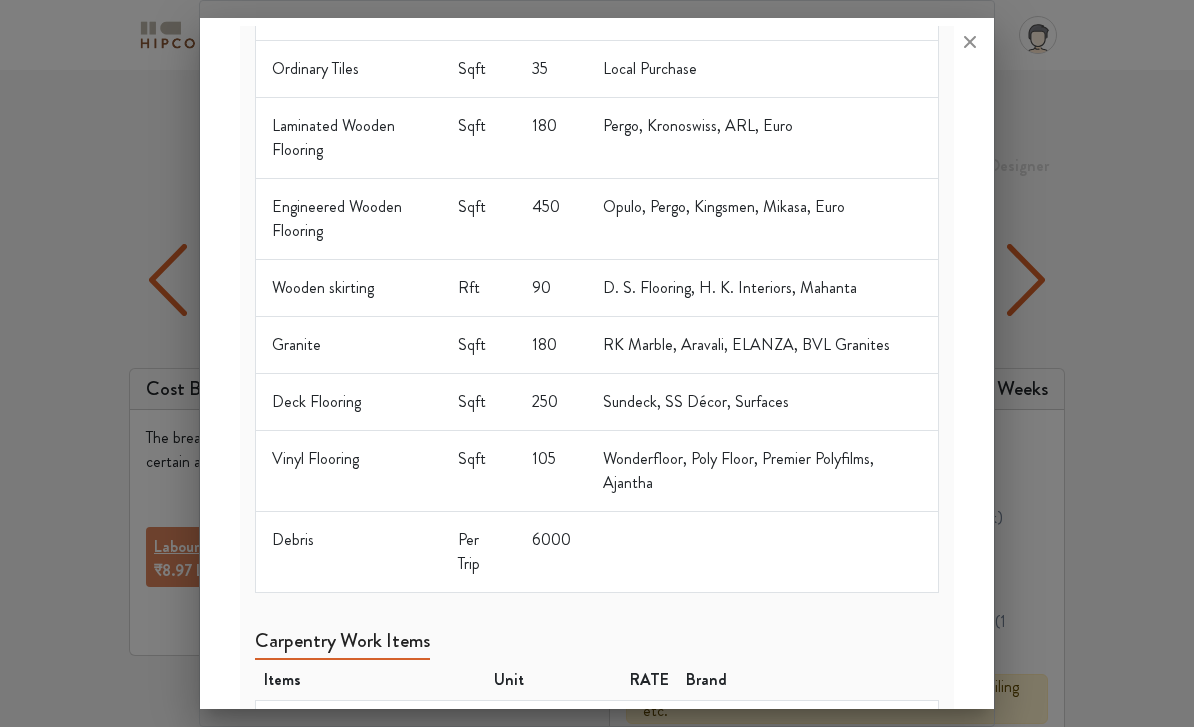 scroll, scrollTop: 382, scrollLeft: 0, axis: vertical 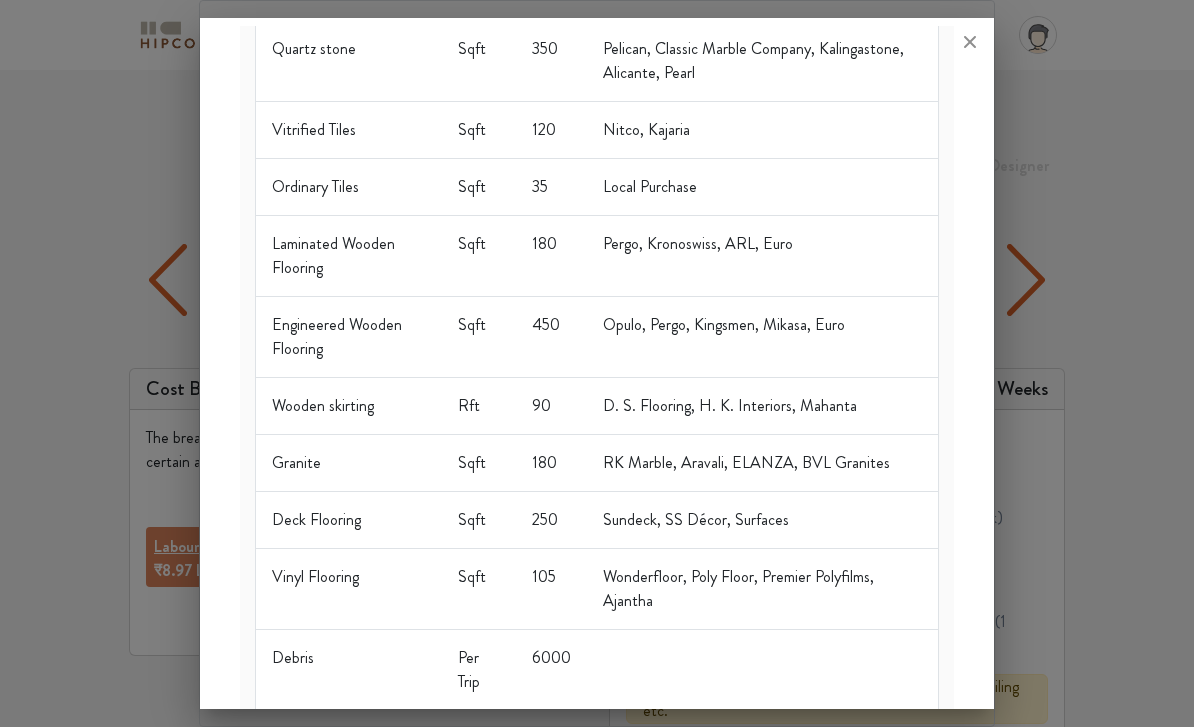 click at bounding box center (597, 363) 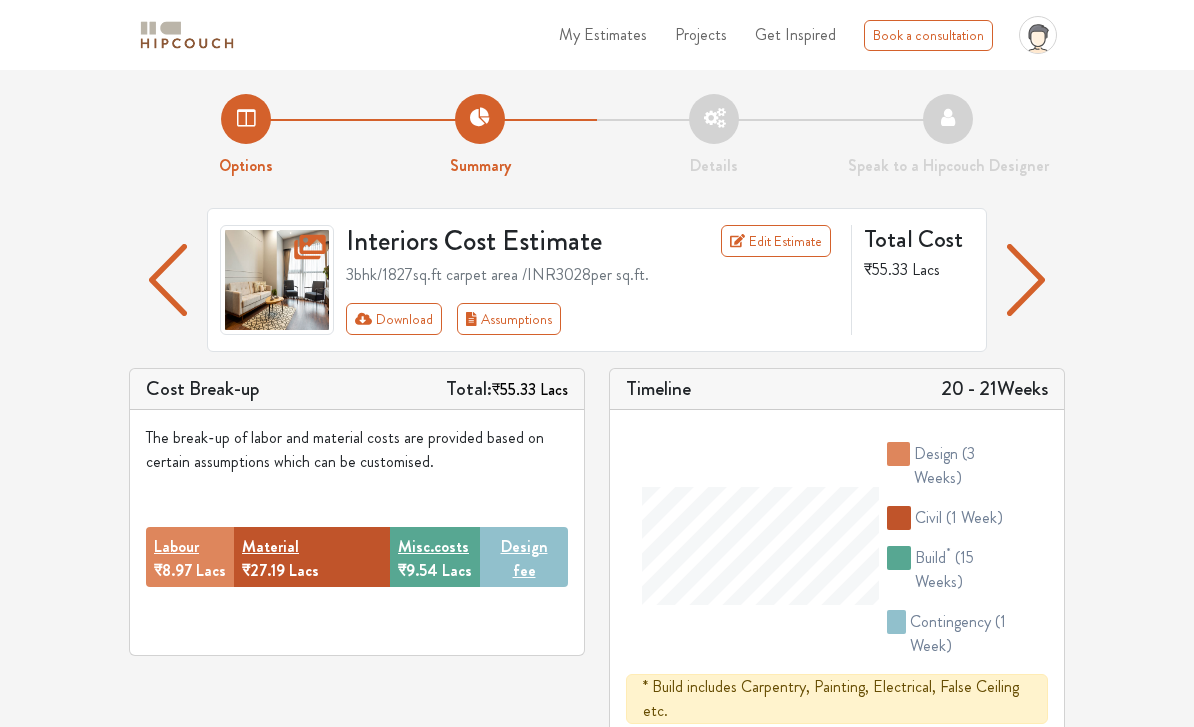 click on "Options" at bounding box center (246, 136) 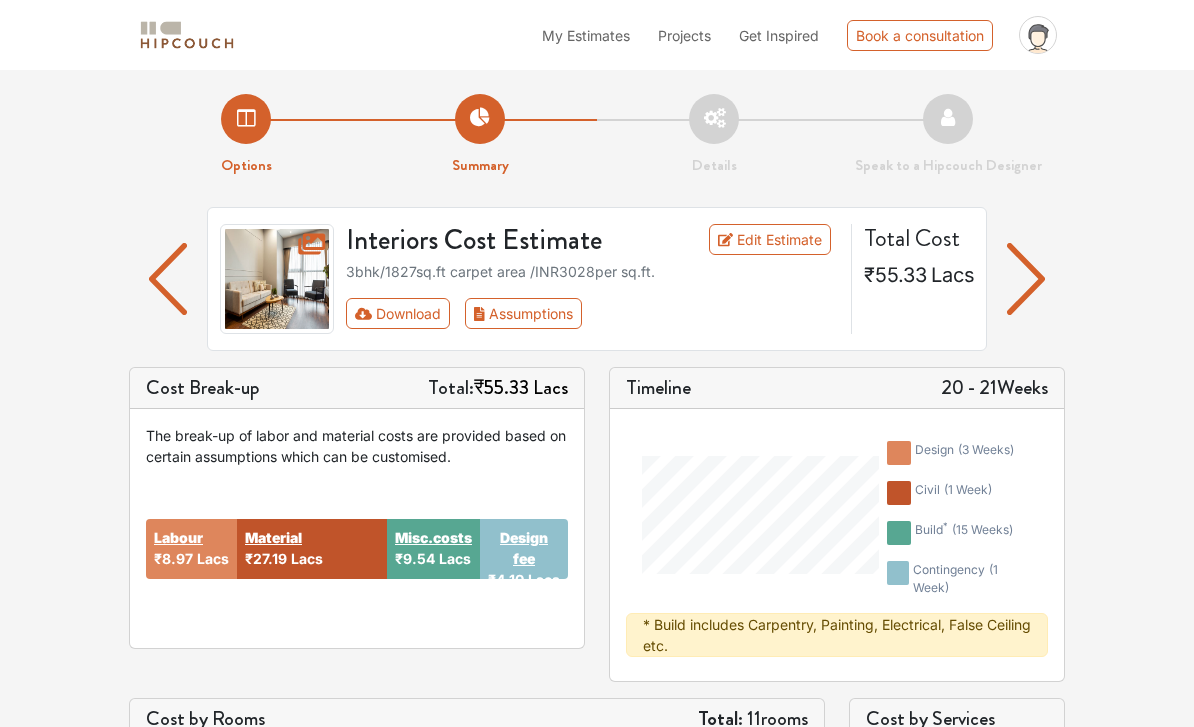 click on "Download" at bounding box center [398, 313] 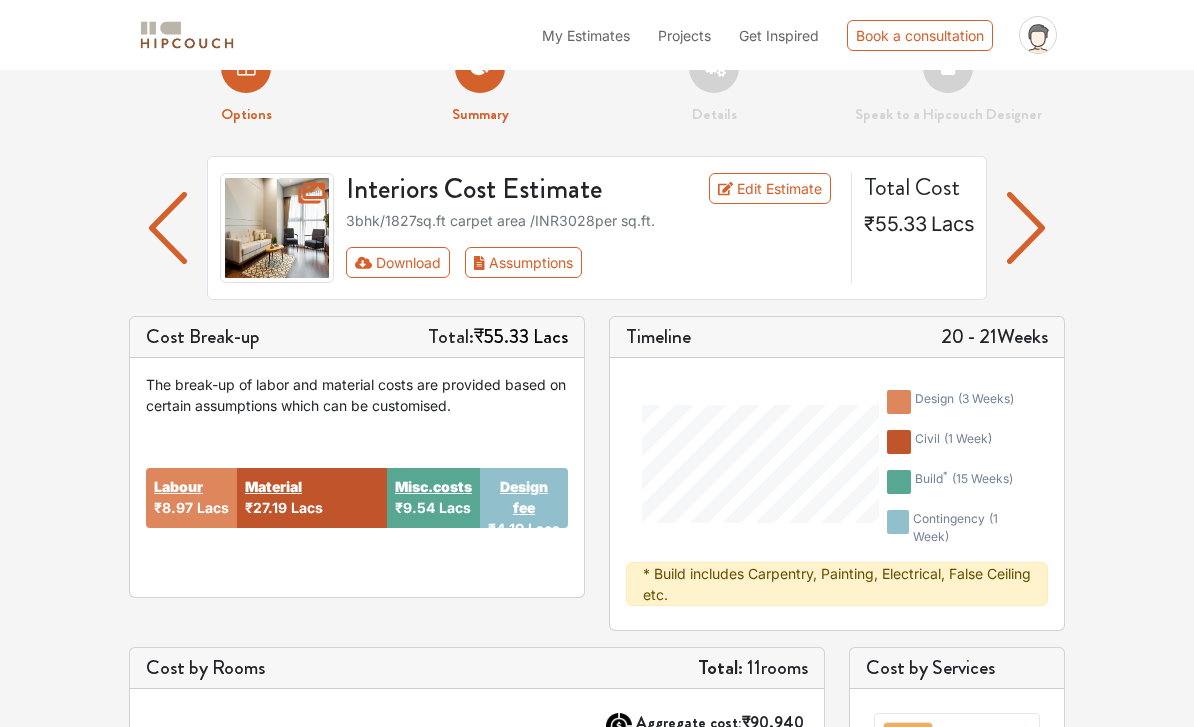 scroll, scrollTop: 53, scrollLeft: 0, axis: vertical 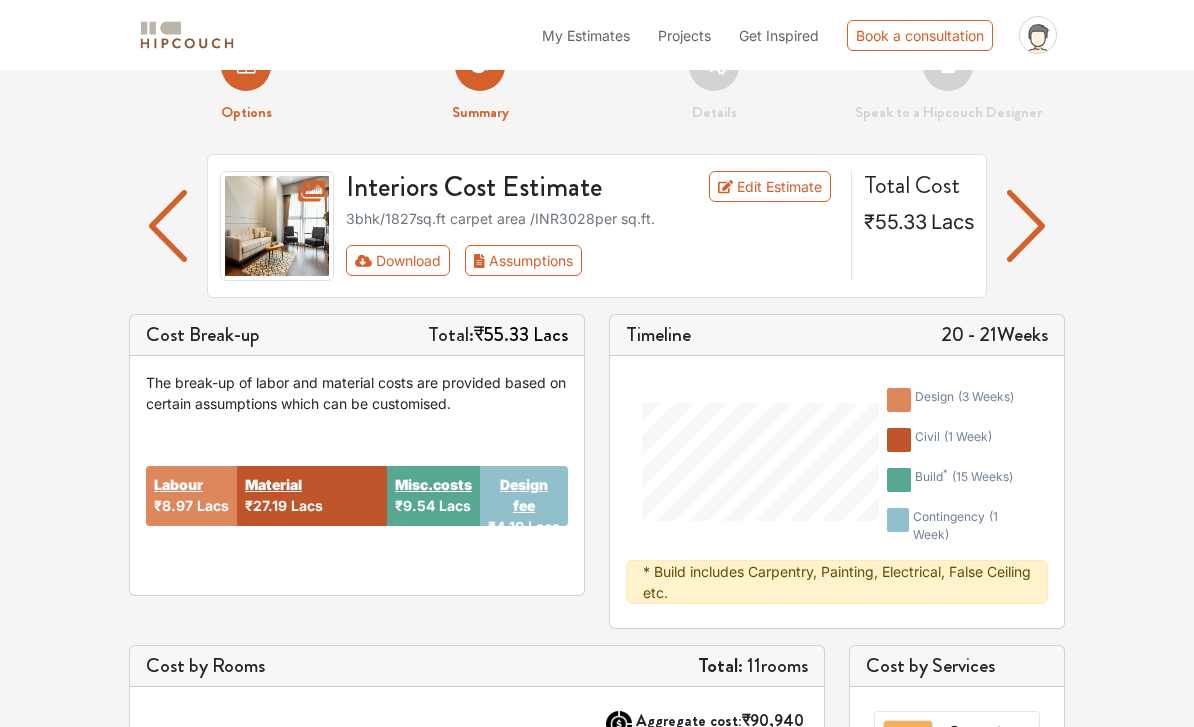click 